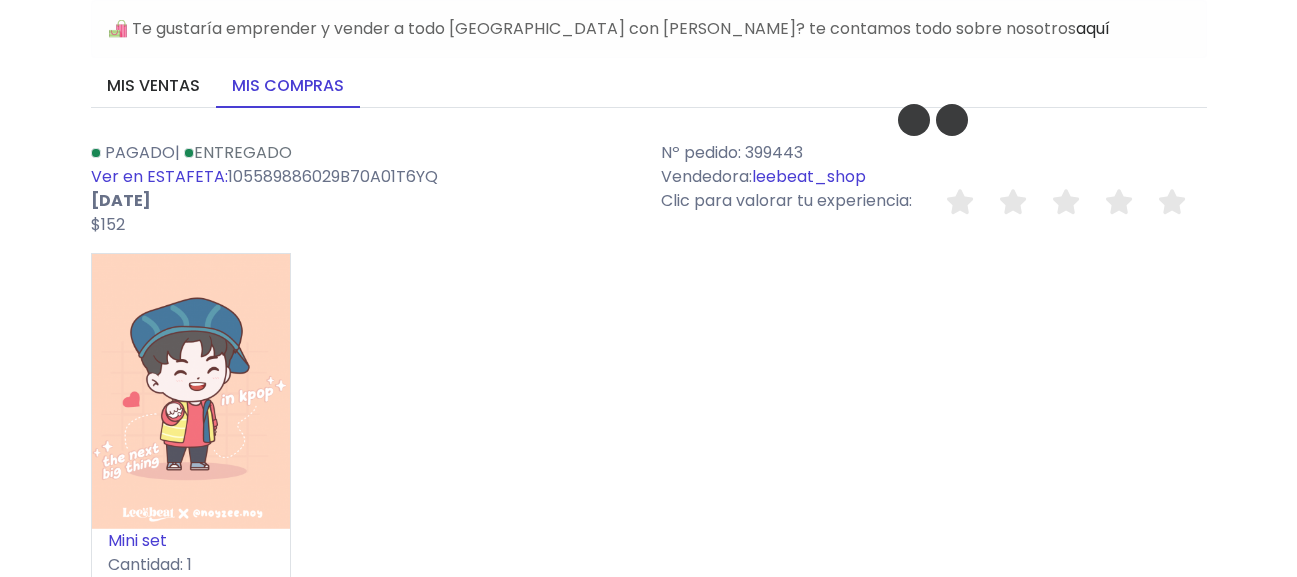 scroll, scrollTop: 400, scrollLeft: 0, axis: vertical 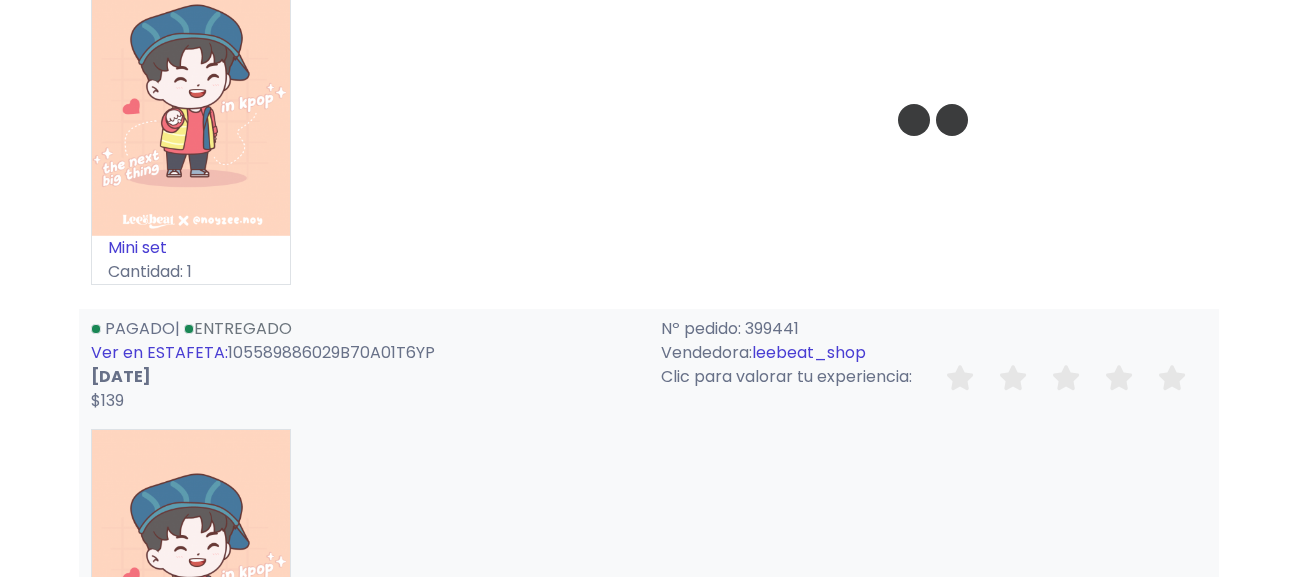click on "Mini set" at bounding box center (137, 247) 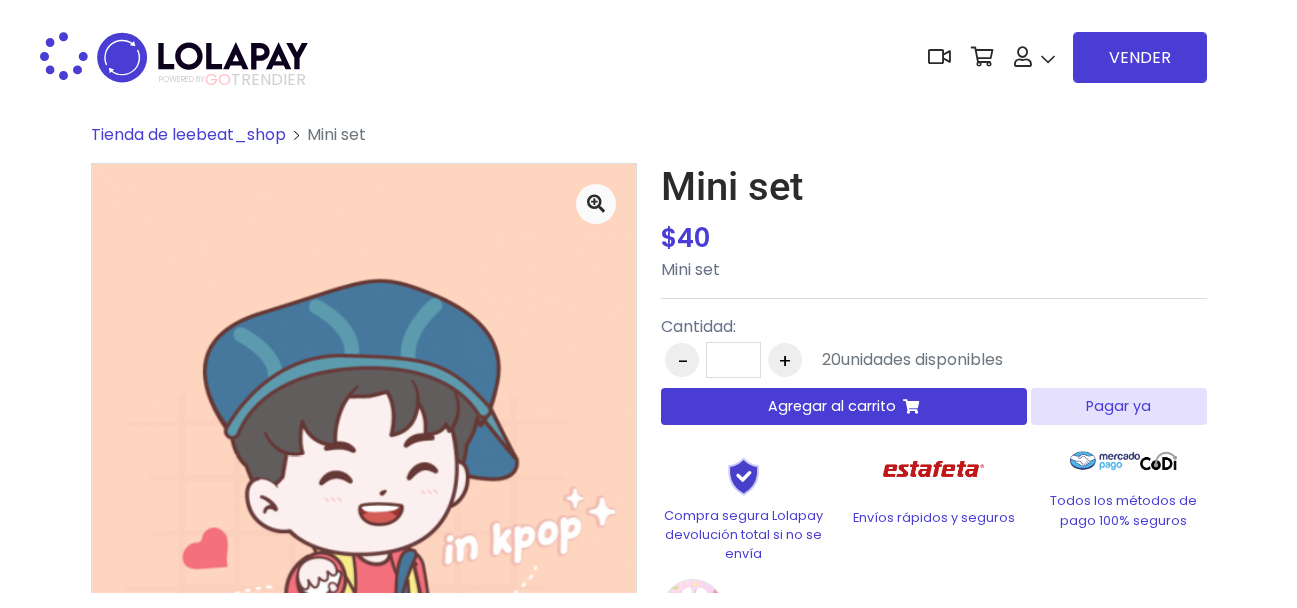 scroll, scrollTop: 0, scrollLeft: 0, axis: both 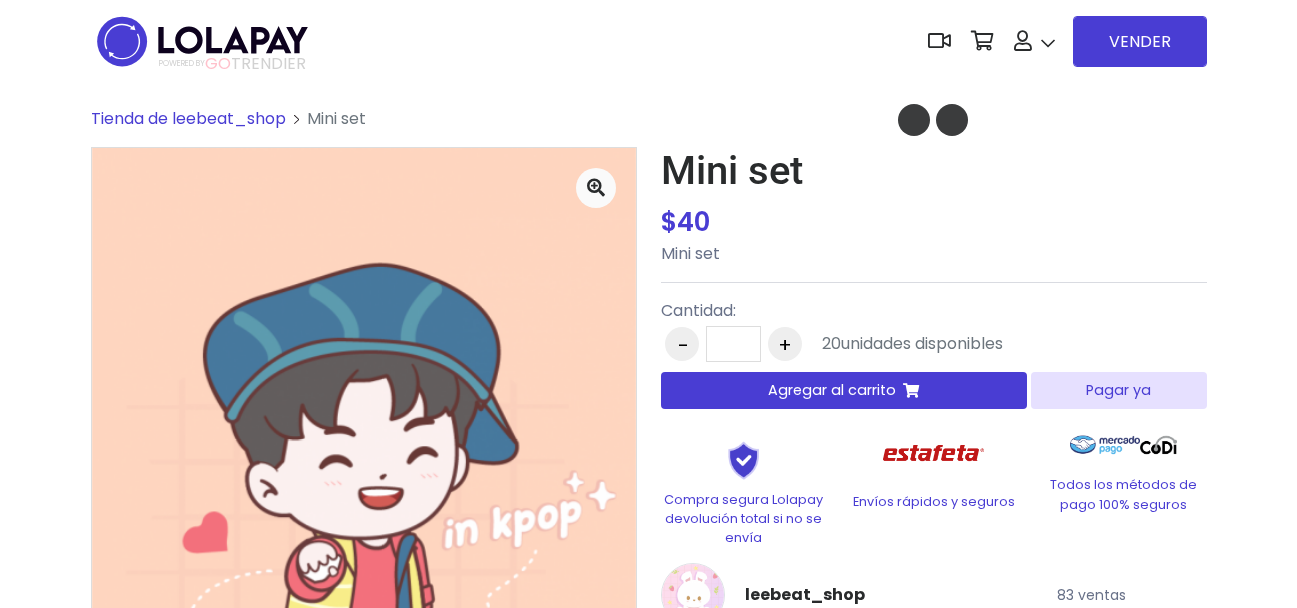 click on "Pagar ya" at bounding box center [1118, 390] 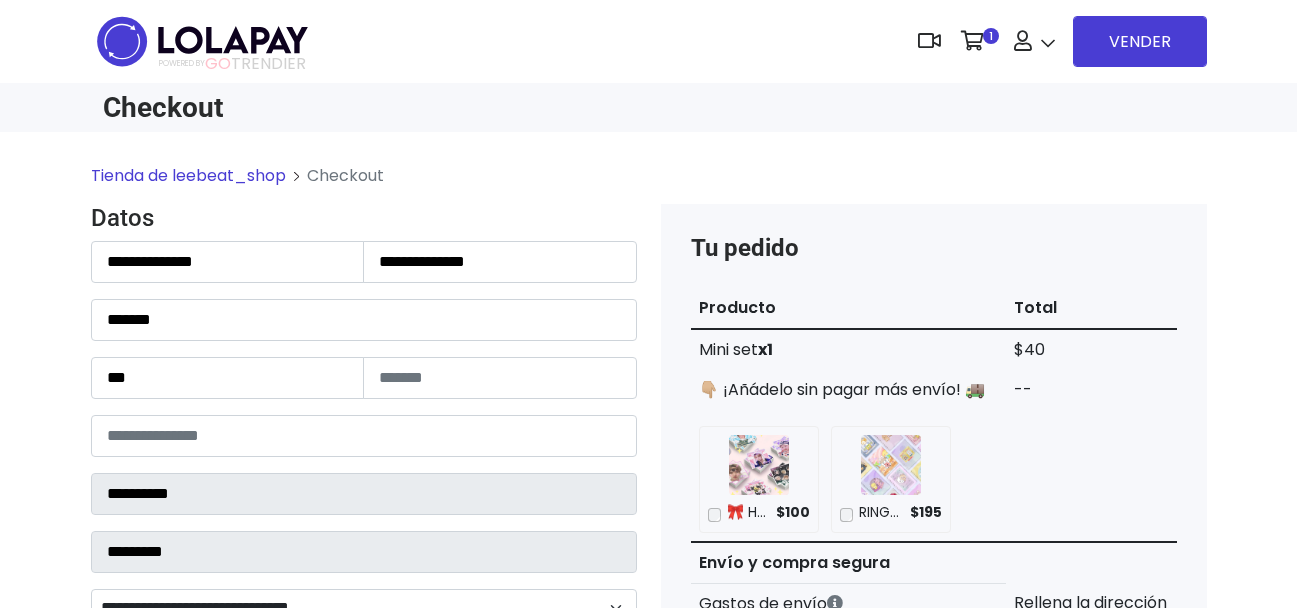 scroll, scrollTop: 0, scrollLeft: 0, axis: both 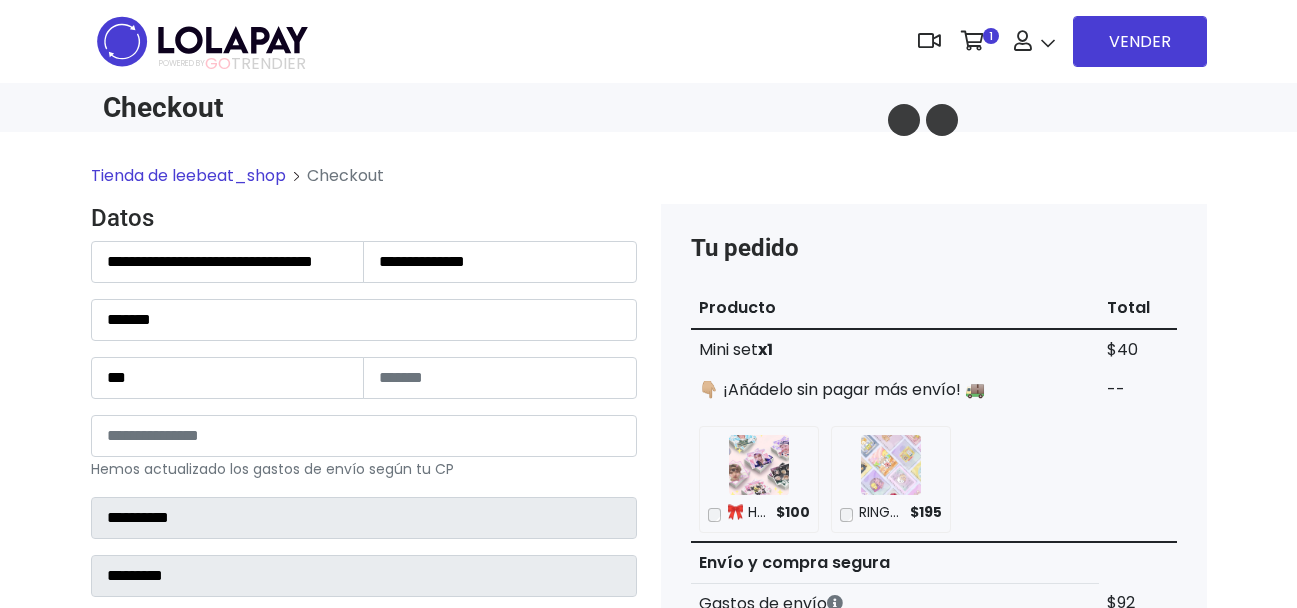 type on "**********" 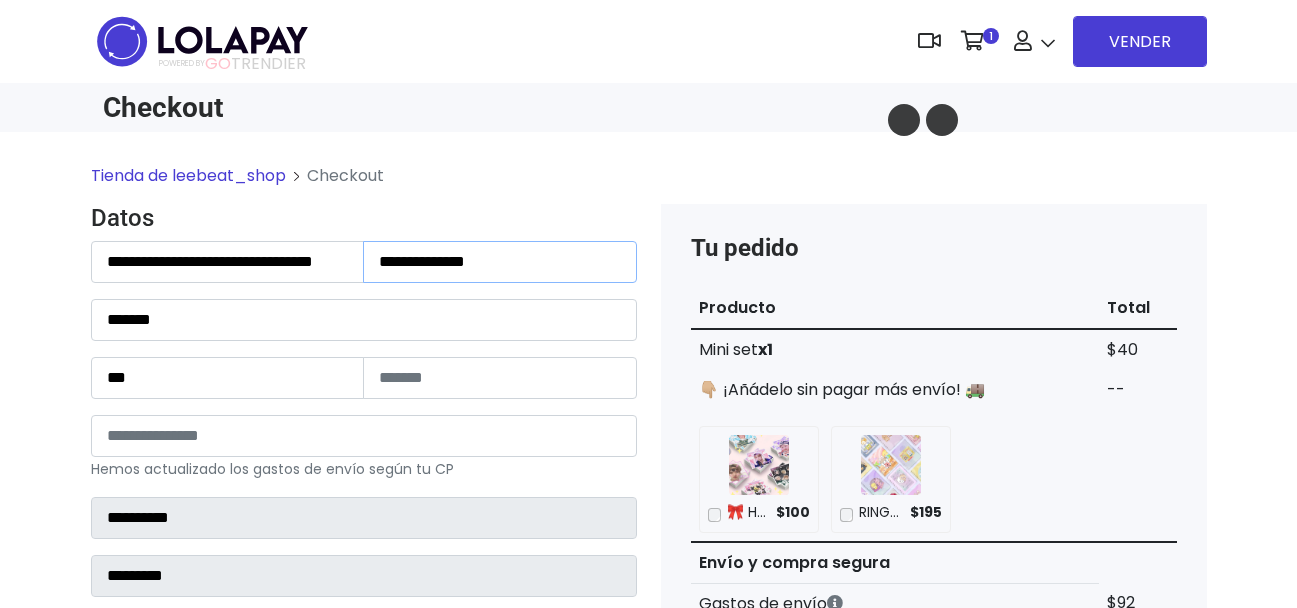 scroll, scrollTop: 0, scrollLeft: 0, axis: both 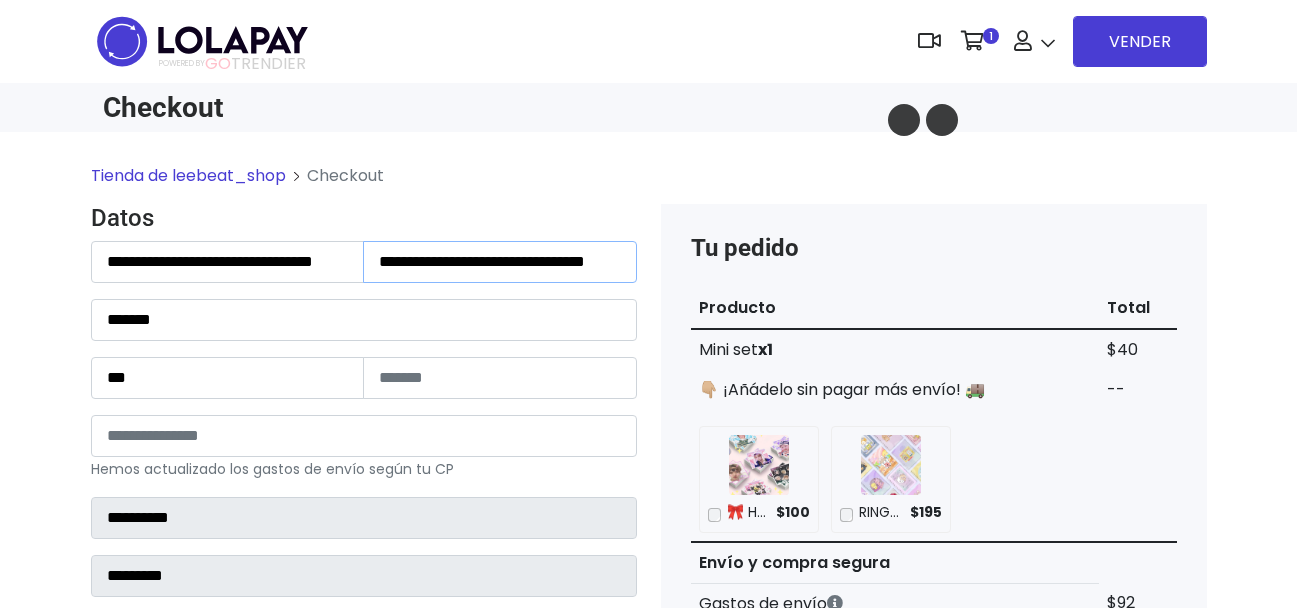 type on "**********" 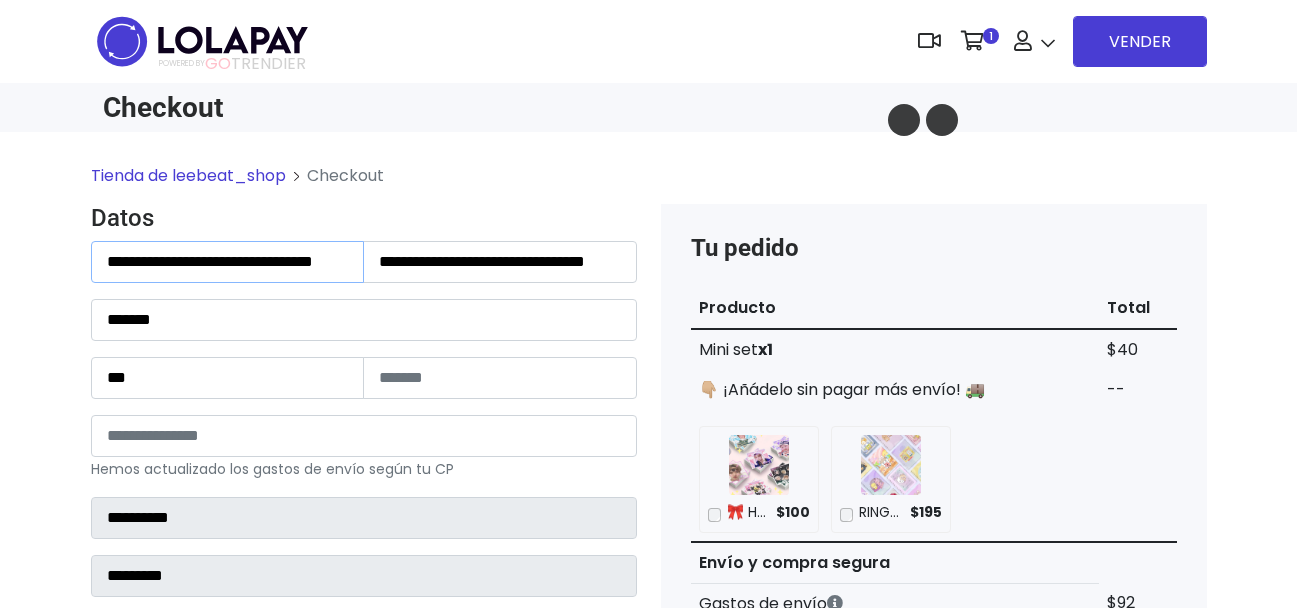 scroll, scrollTop: 0, scrollLeft: 0, axis: both 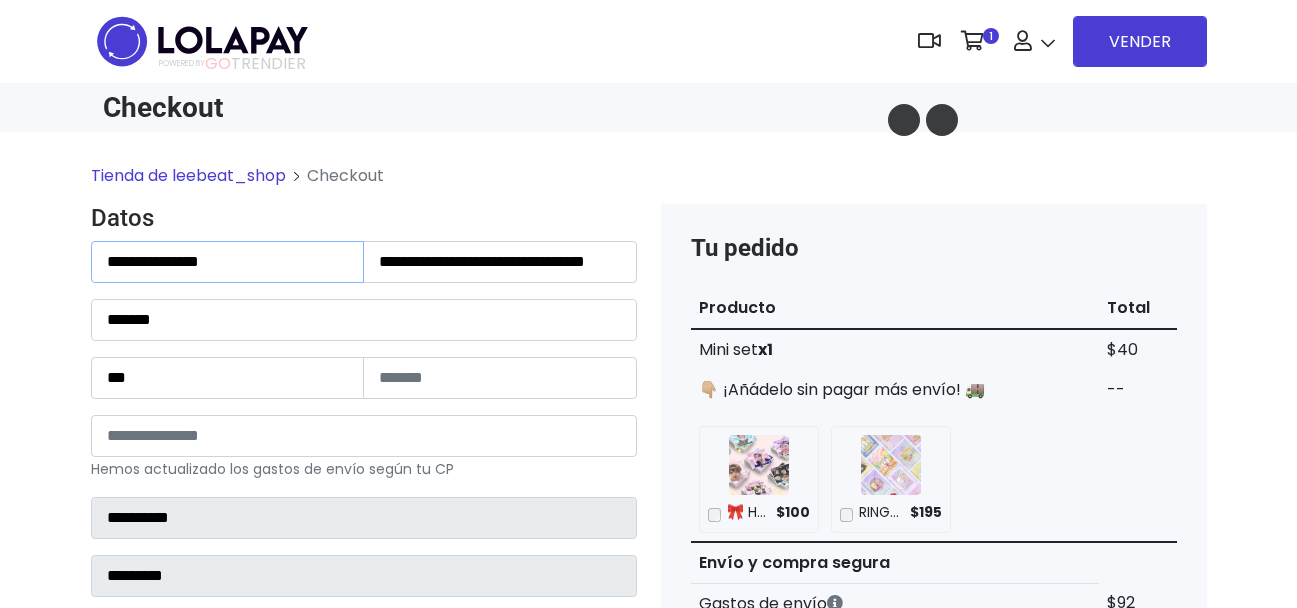 type on "**********" 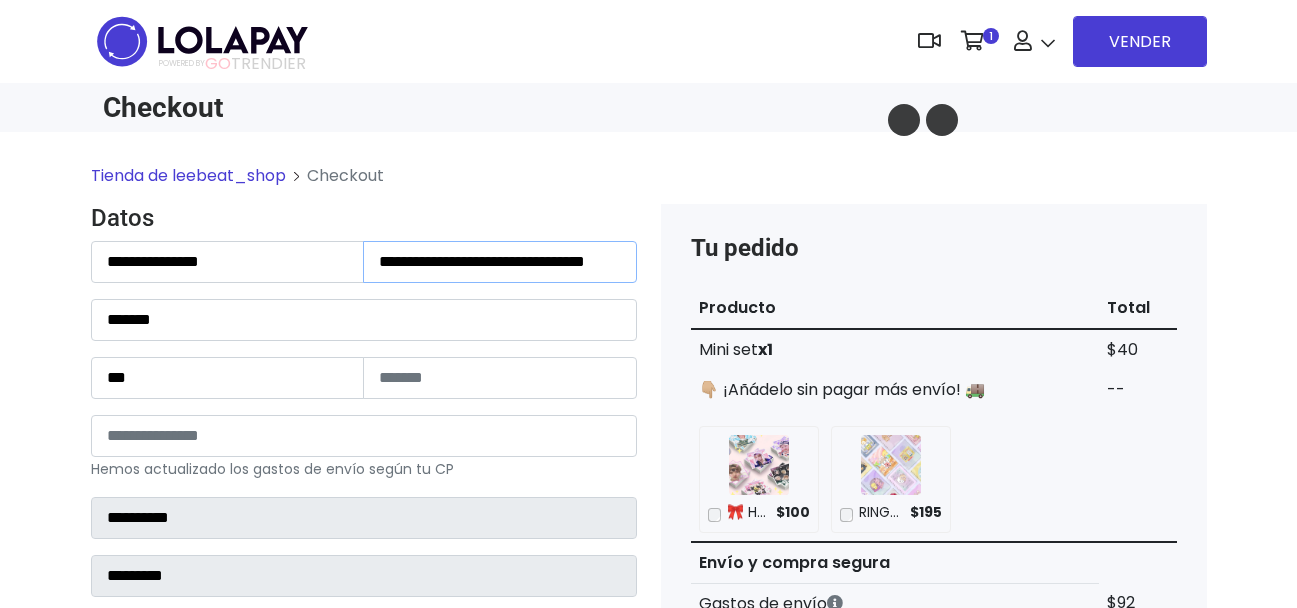 drag, startPoint x: 529, startPoint y: 263, endPoint x: 369, endPoint y: 228, distance: 163.78339 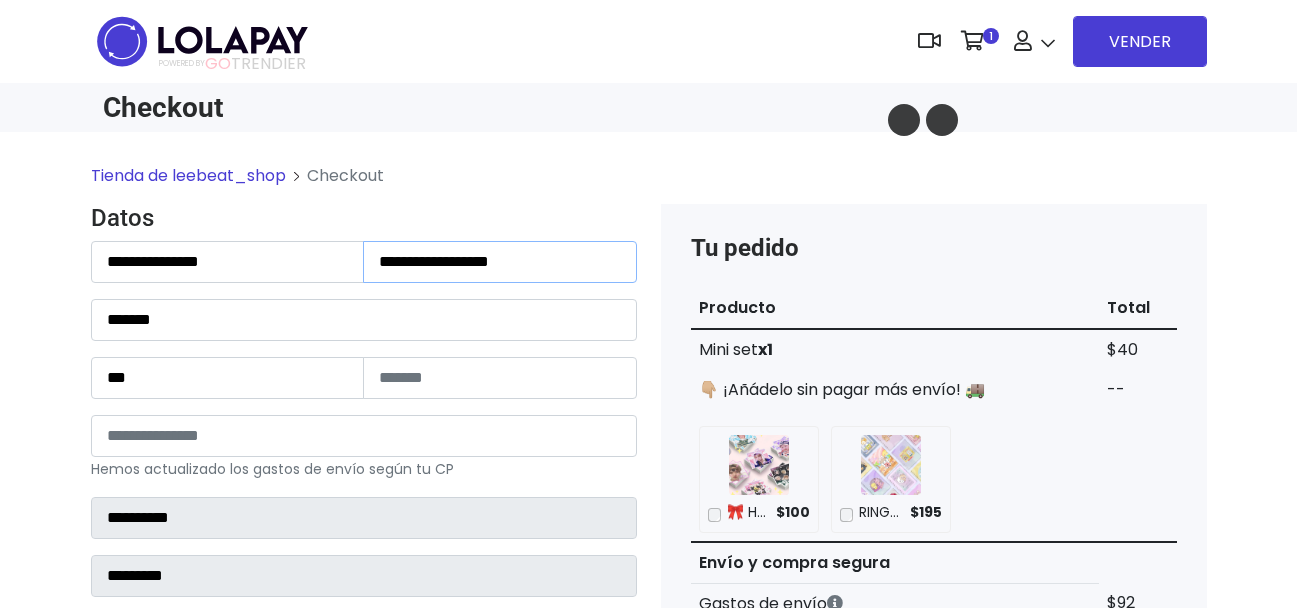type on "**********" 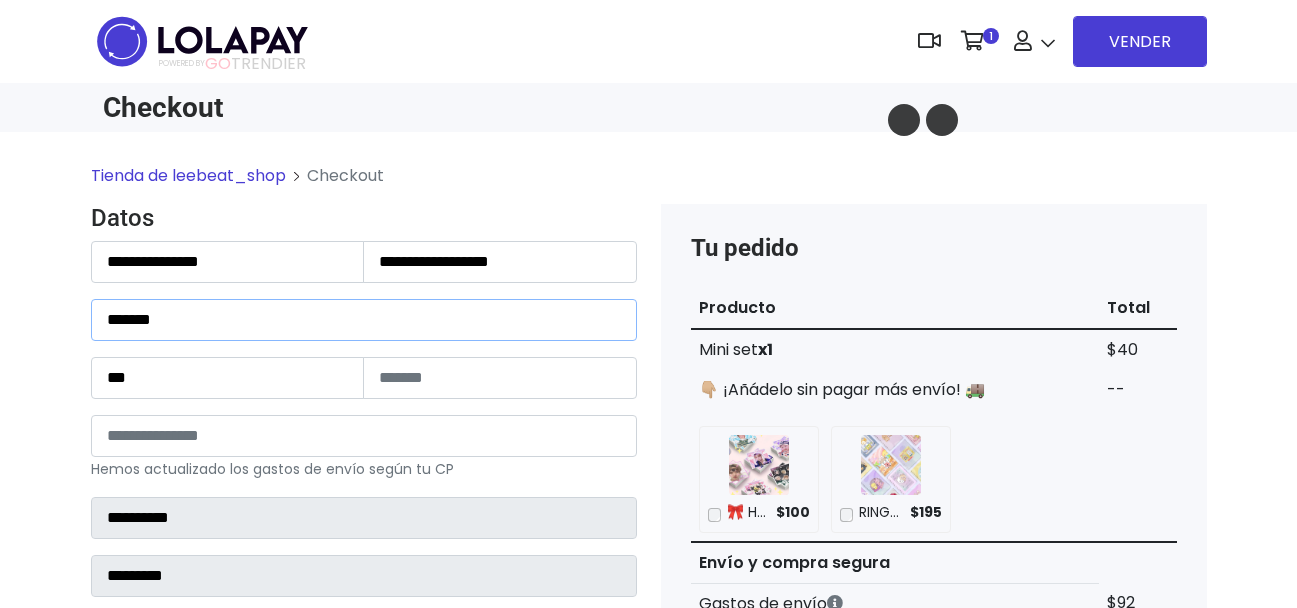 drag, startPoint x: 225, startPoint y: 318, endPoint x: 64, endPoint y: 329, distance: 161.37534 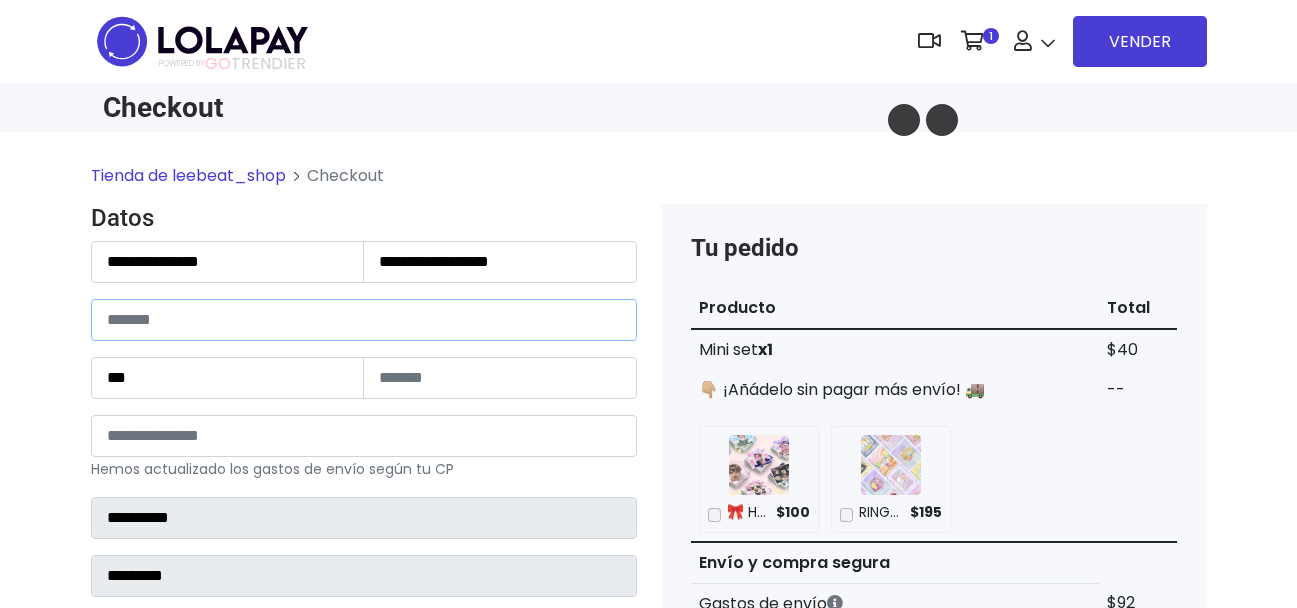 paste on "**********" 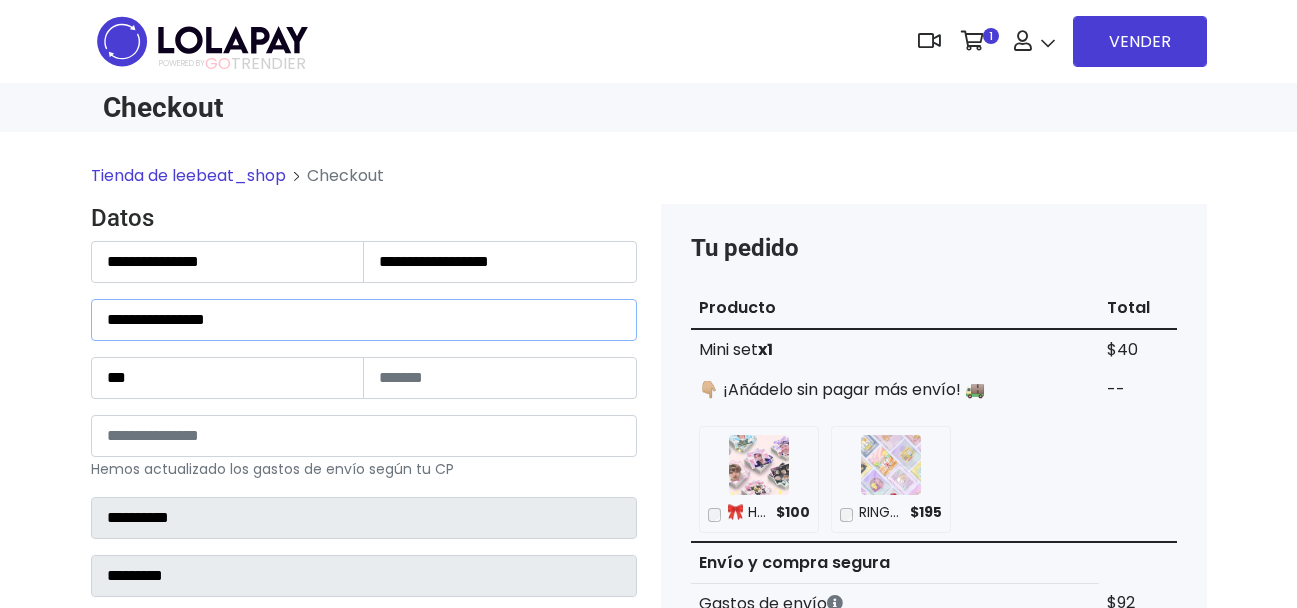 type on "**********" 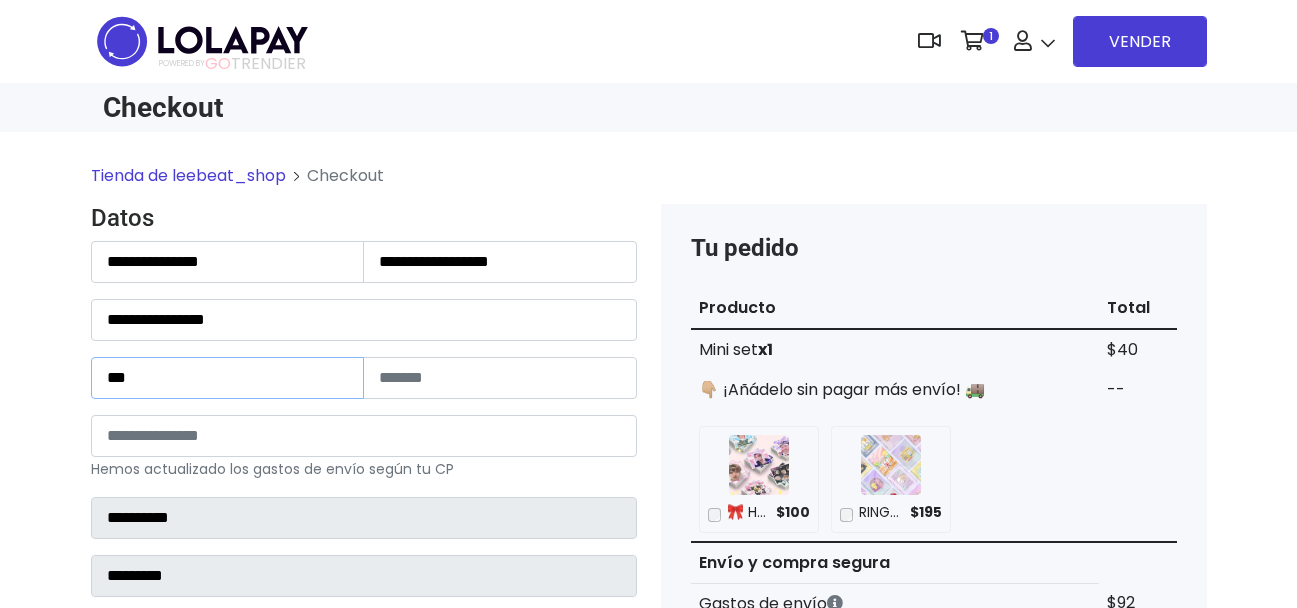 drag, startPoint x: 120, startPoint y: 369, endPoint x: 72, endPoint y: 374, distance: 48.259712 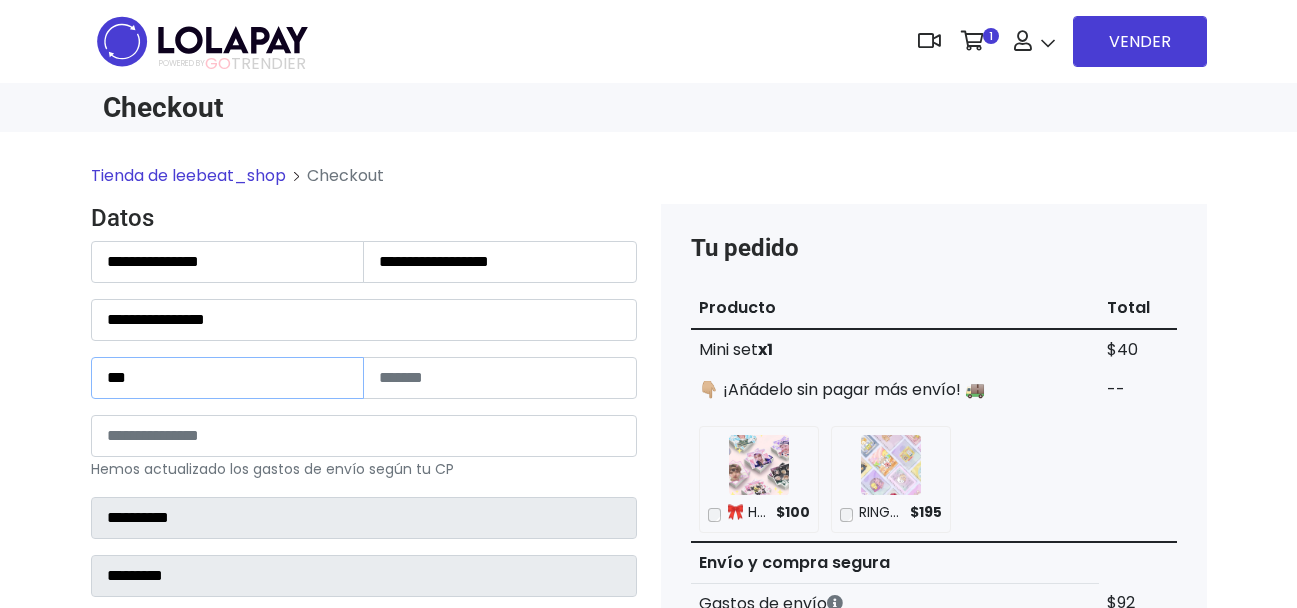 paste on "**********" 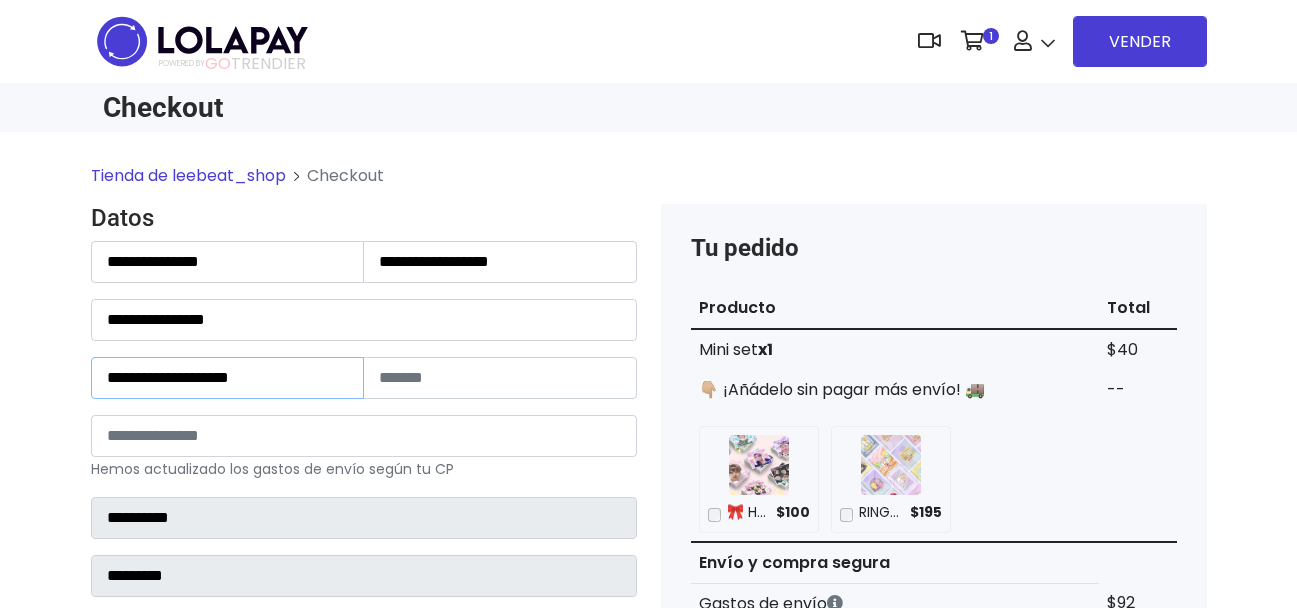 drag, startPoint x: 274, startPoint y: 377, endPoint x: 90, endPoint y: 375, distance: 184.01086 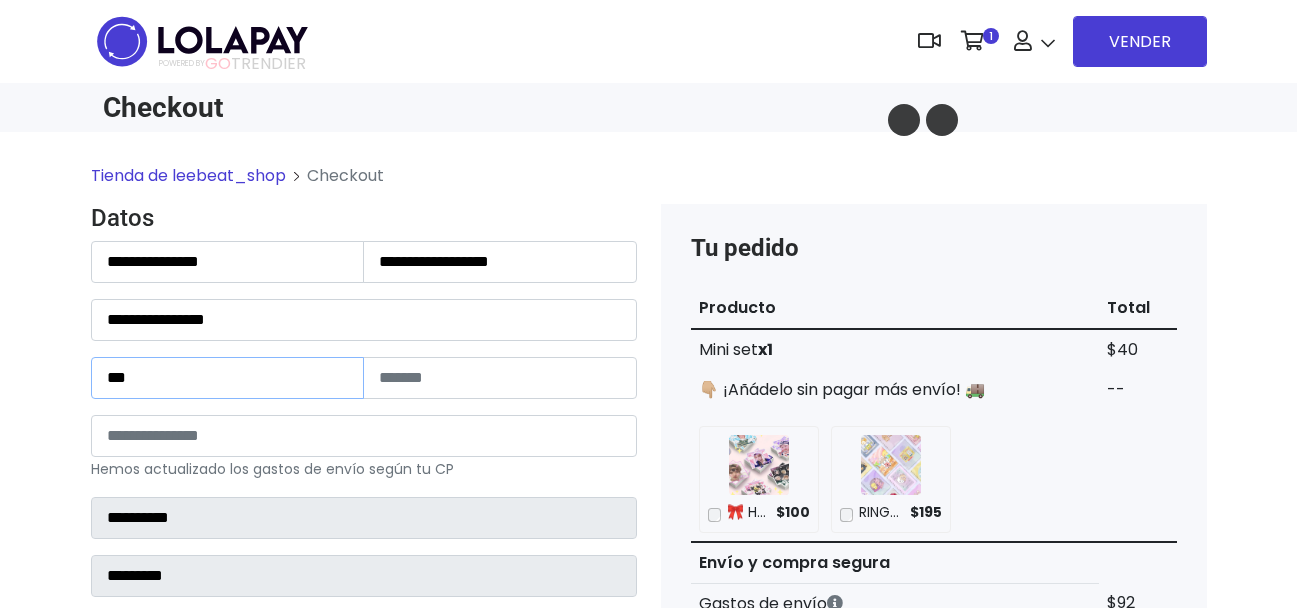 click on "***" at bounding box center (228, 378) 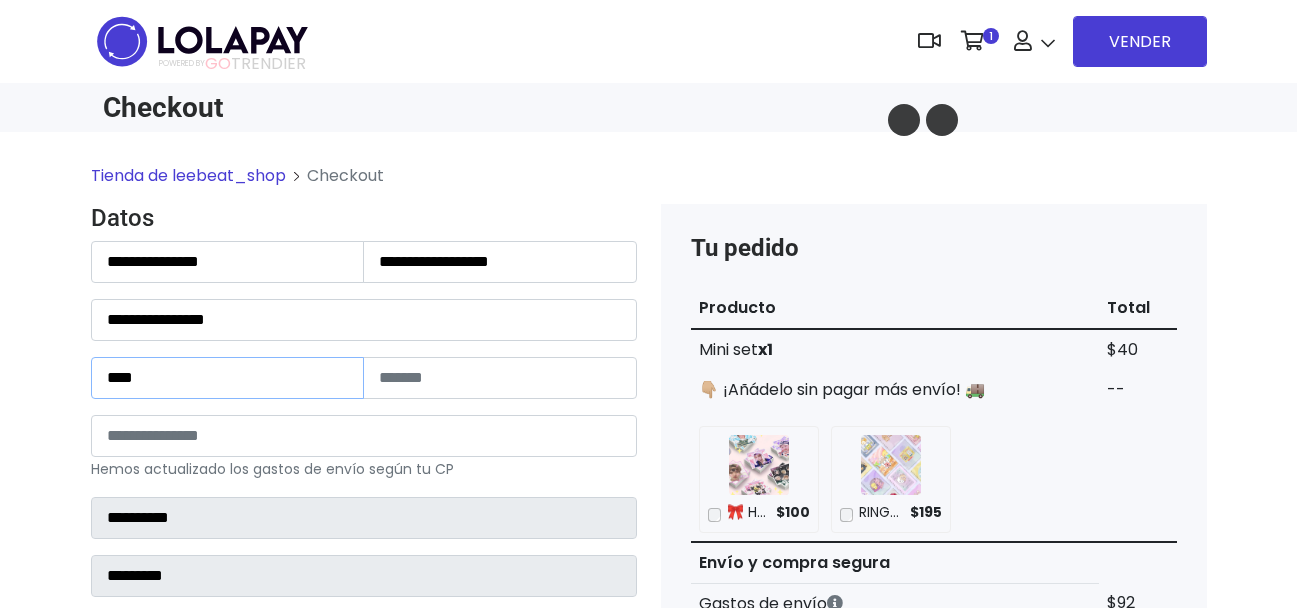 type on "****" 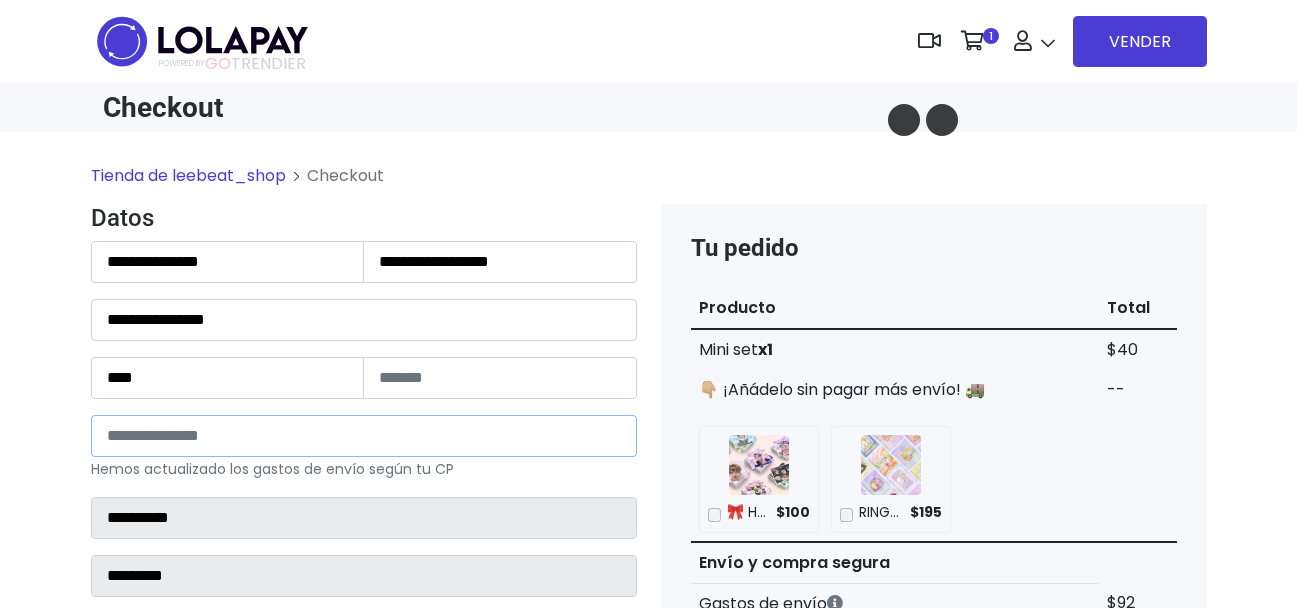 drag, startPoint x: 277, startPoint y: 428, endPoint x: -17, endPoint y: 452, distance: 294.97797 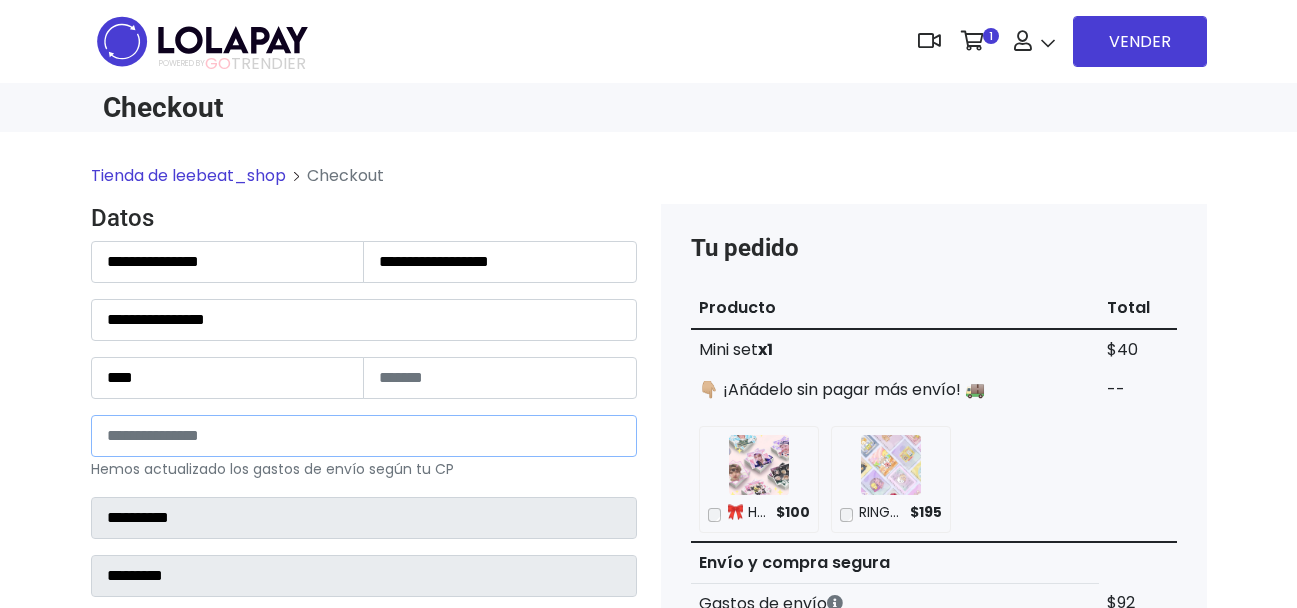 paste on "*****" 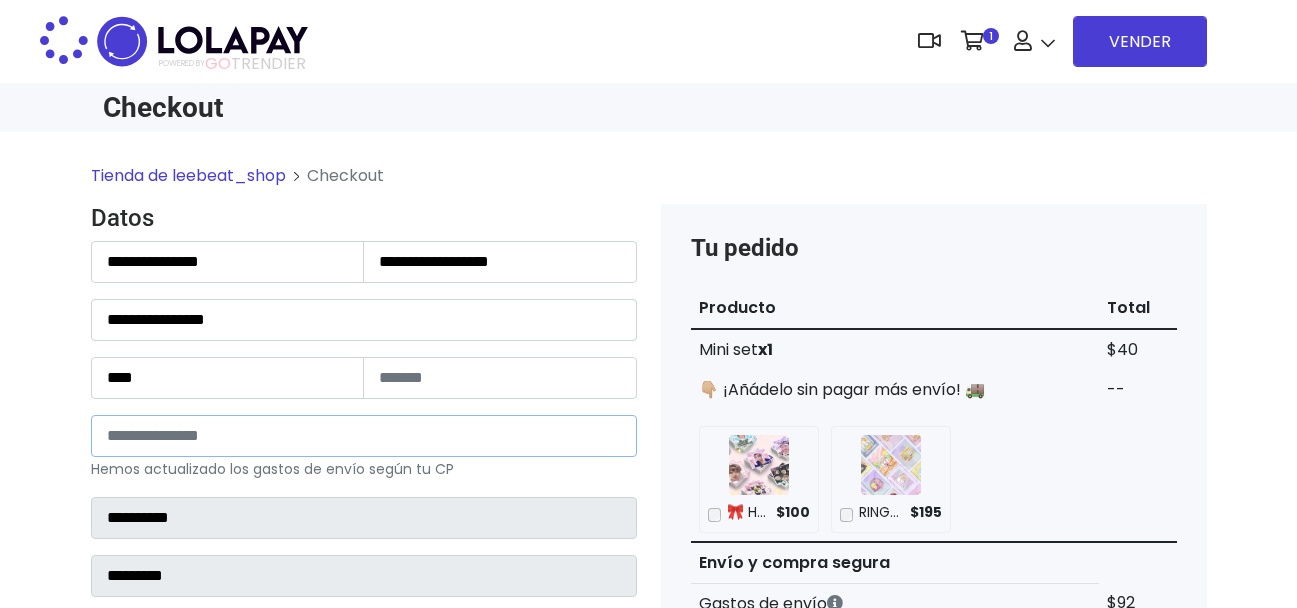 type on "**********" 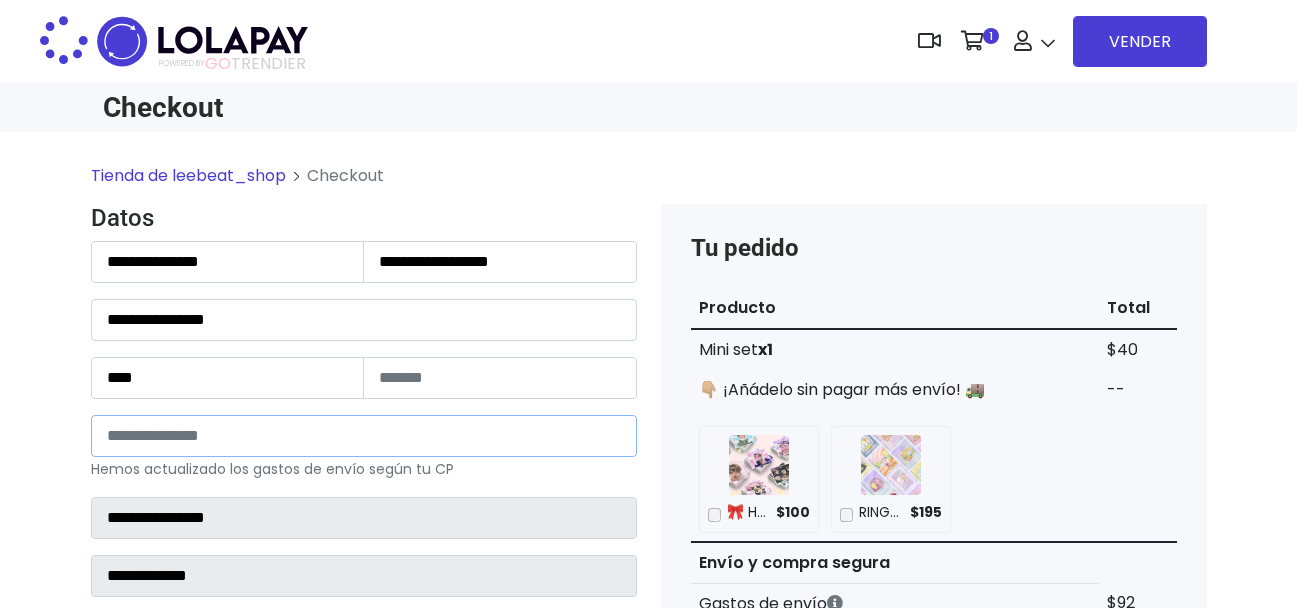 select 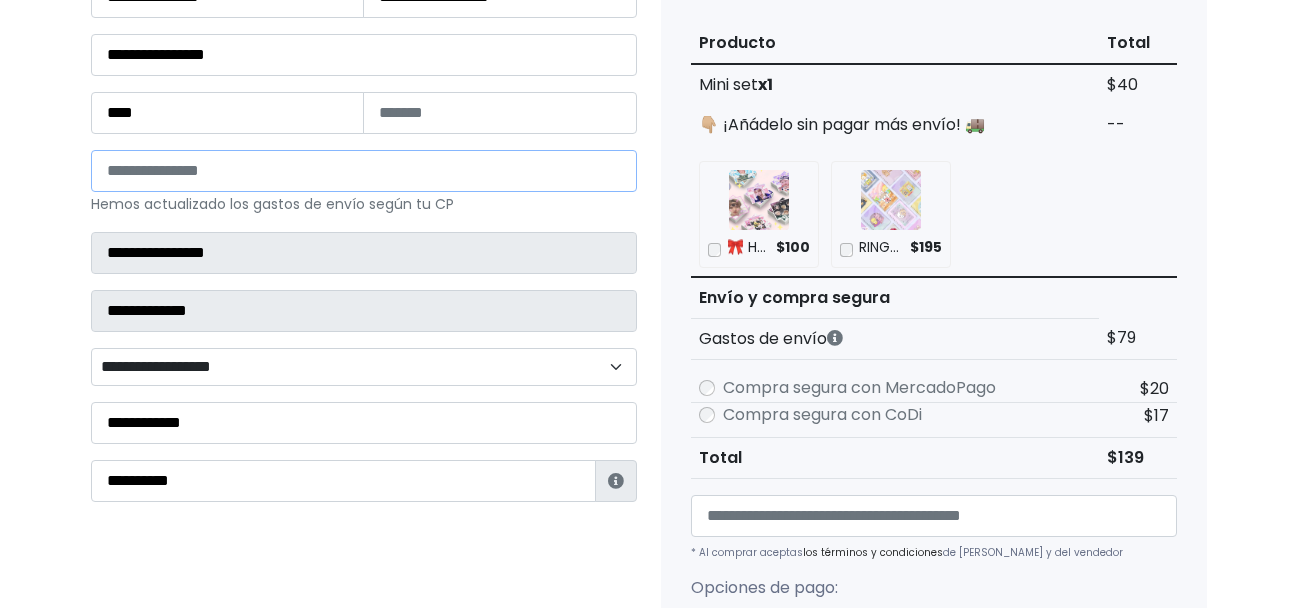 scroll, scrollTop: 300, scrollLeft: 0, axis: vertical 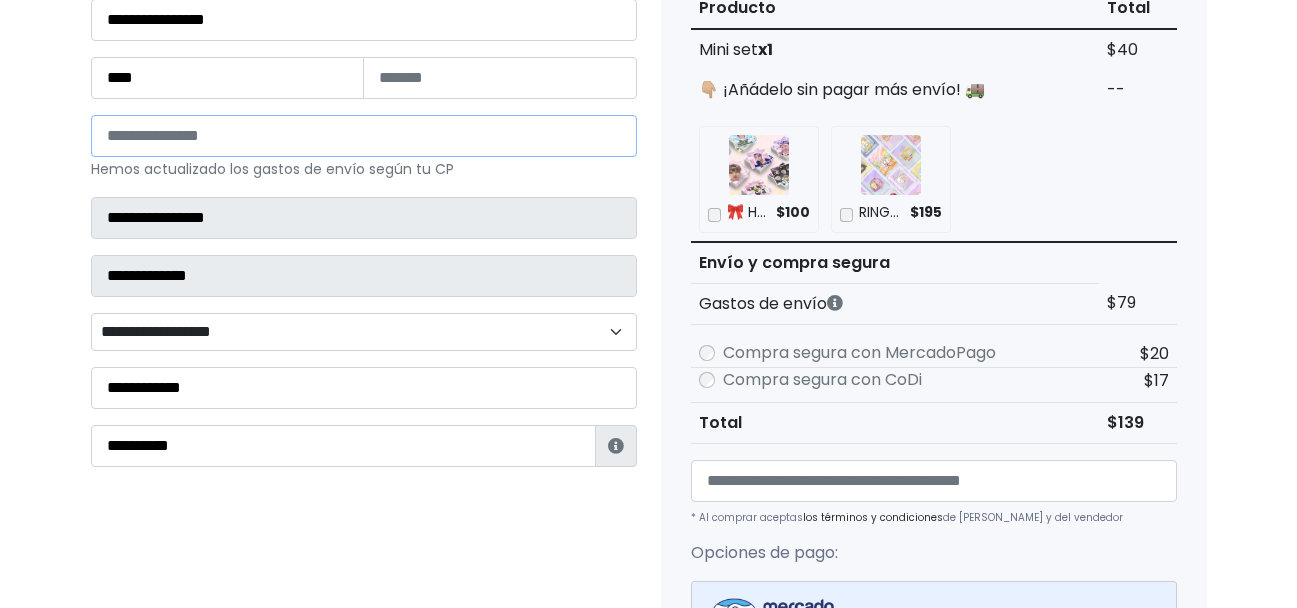 type on "*****" 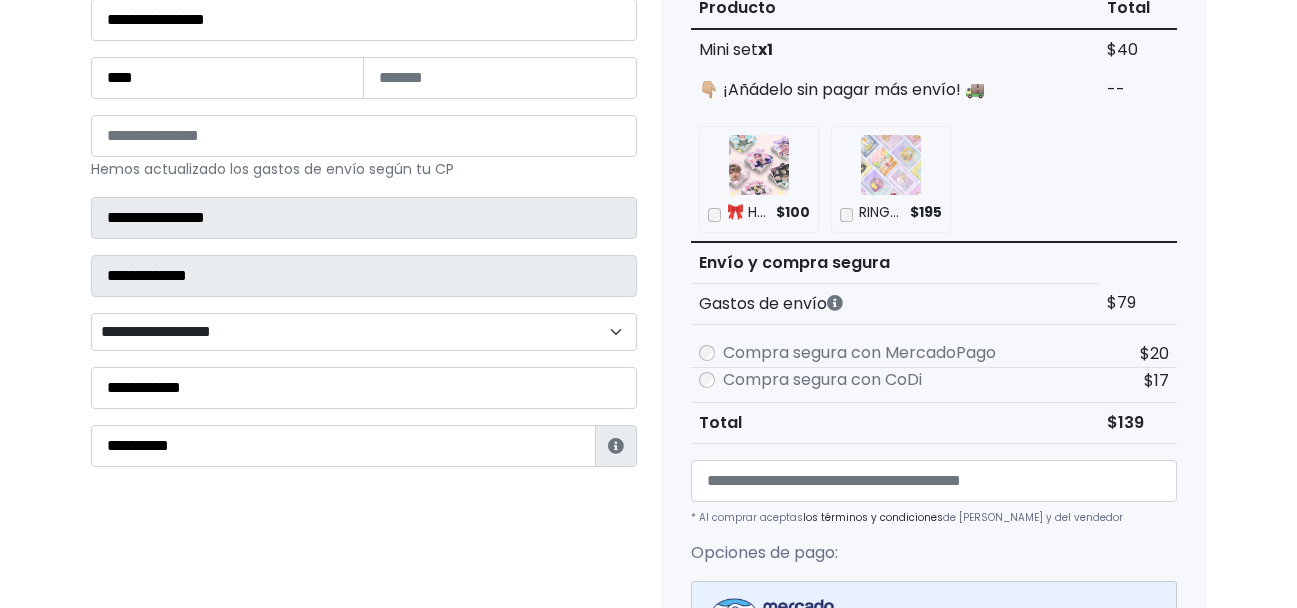 drag, startPoint x: 163, startPoint y: 314, endPoint x: 163, endPoint y: 331, distance: 17 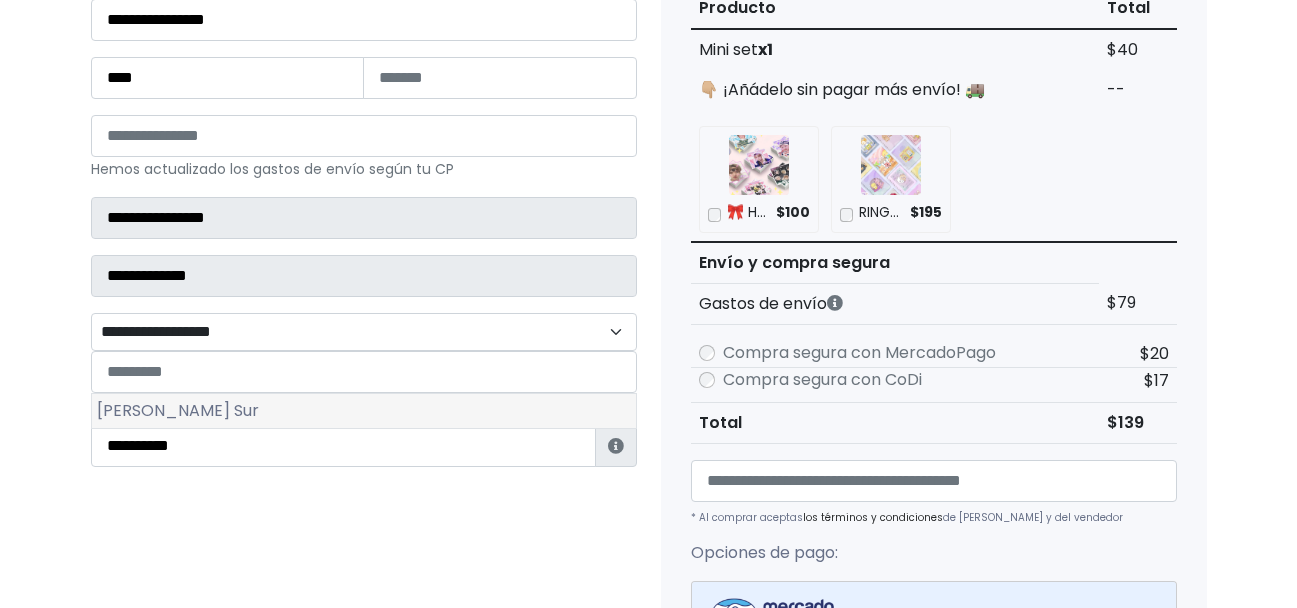 click on "Del Valle Sur" at bounding box center [364, 411] 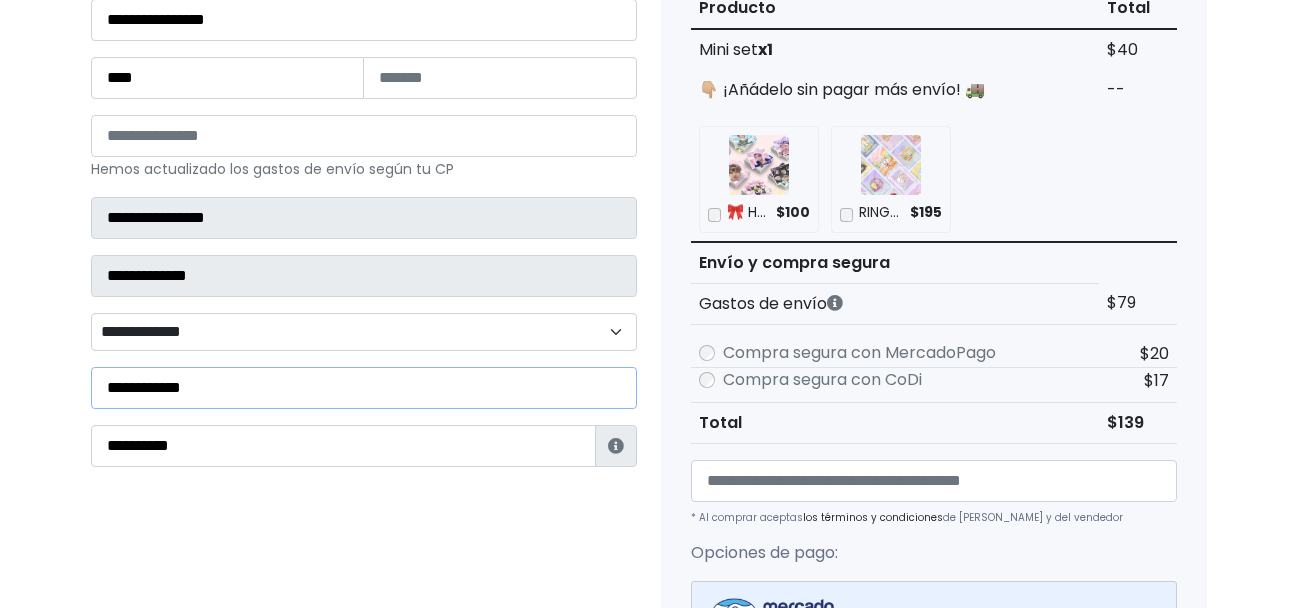 drag, startPoint x: 249, startPoint y: 386, endPoint x: 93, endPoint y: 387, distance: 156.0032 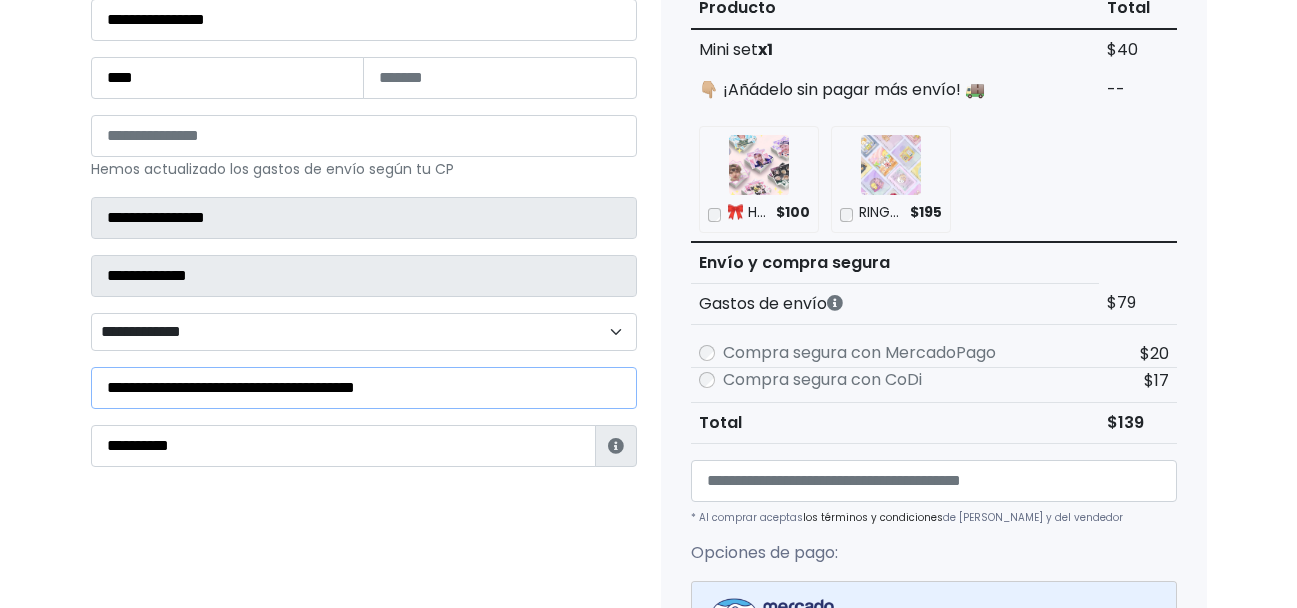 type on "**********" 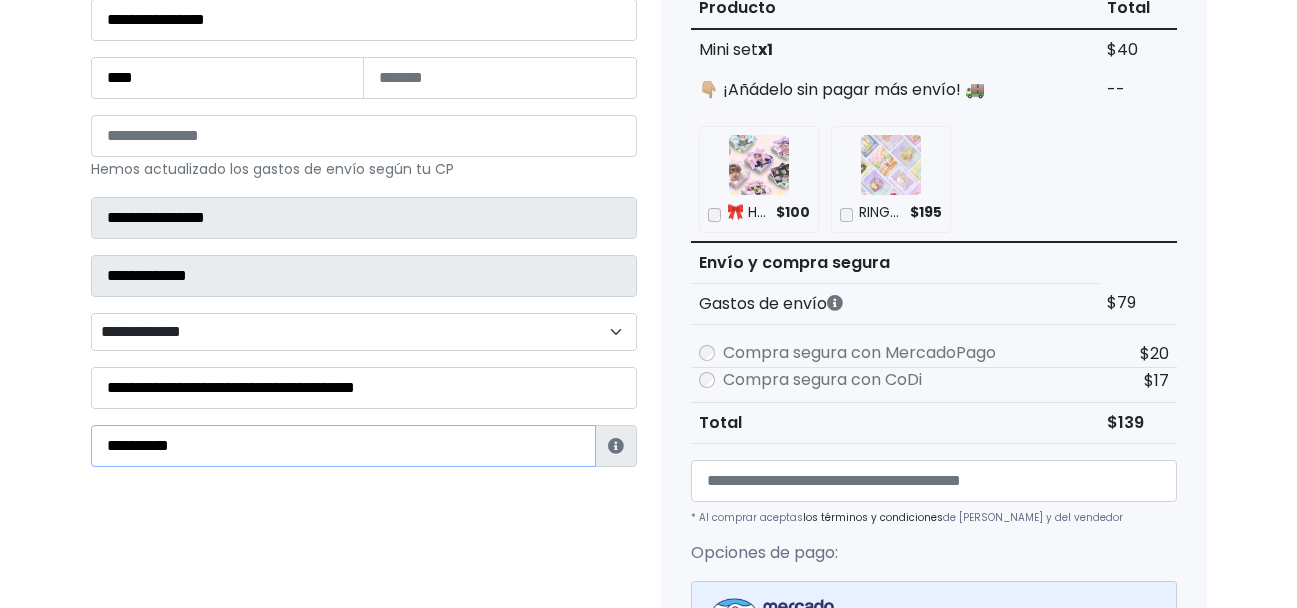 drag, startPoint x: 307, startPoint y: 450, endPoint x: -4, endPoint y: 467, distance: 311.4643 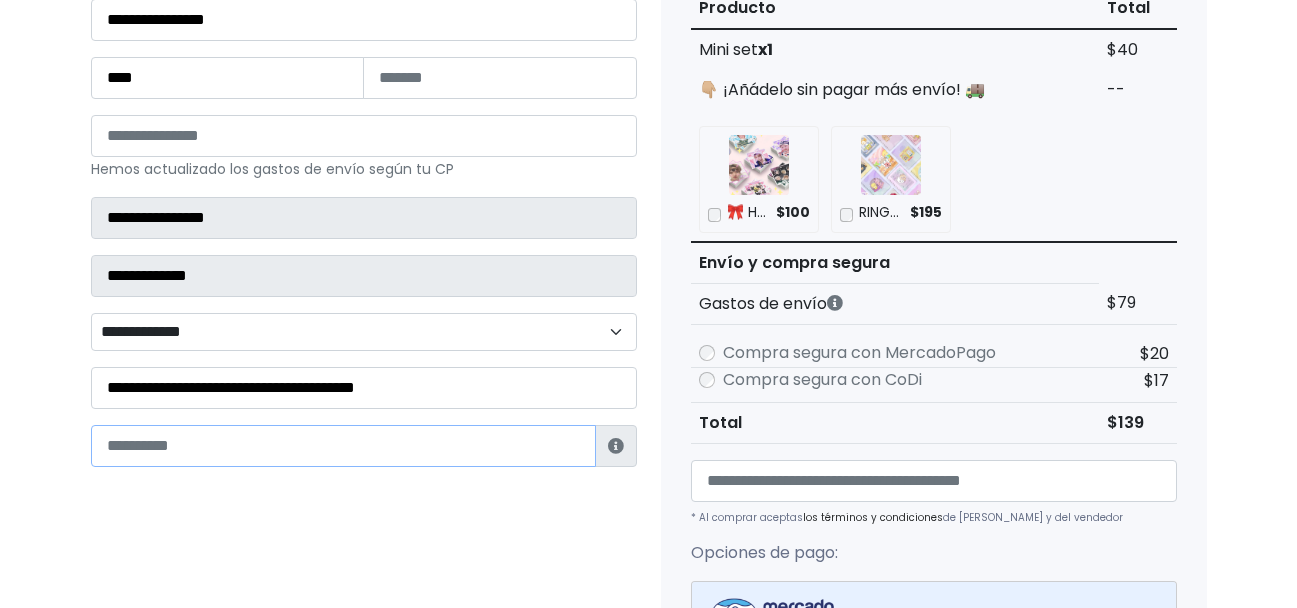 paste on "**********" 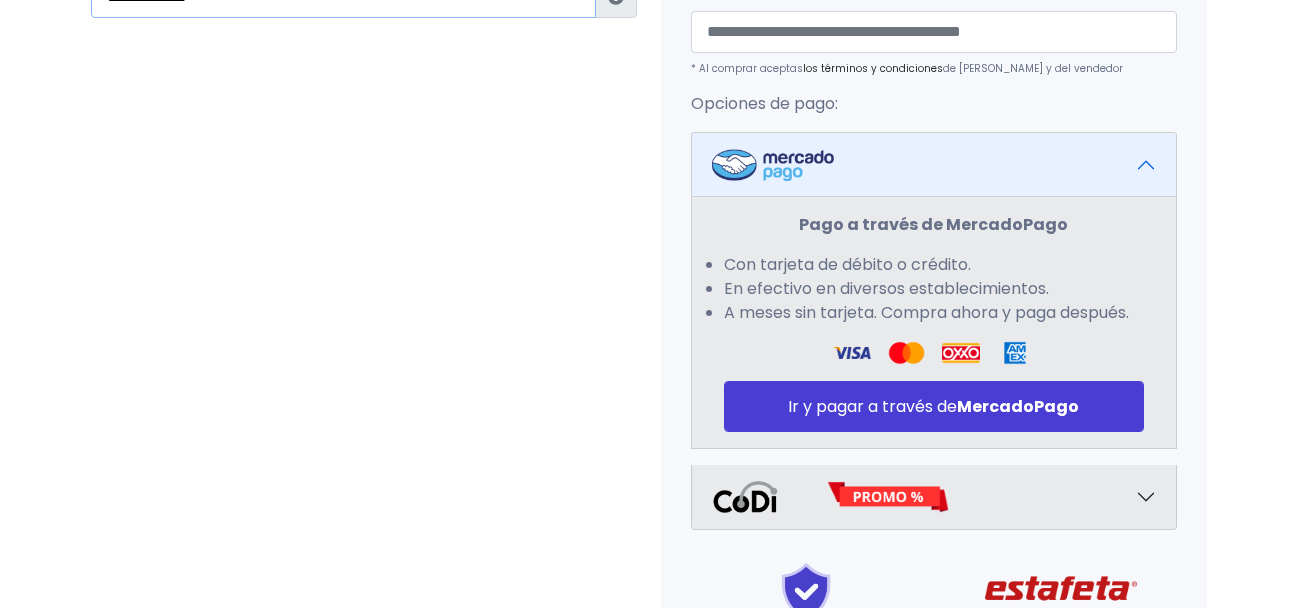 scroll, scrollTop: 900, scrollLeft: 0, axis: vertical 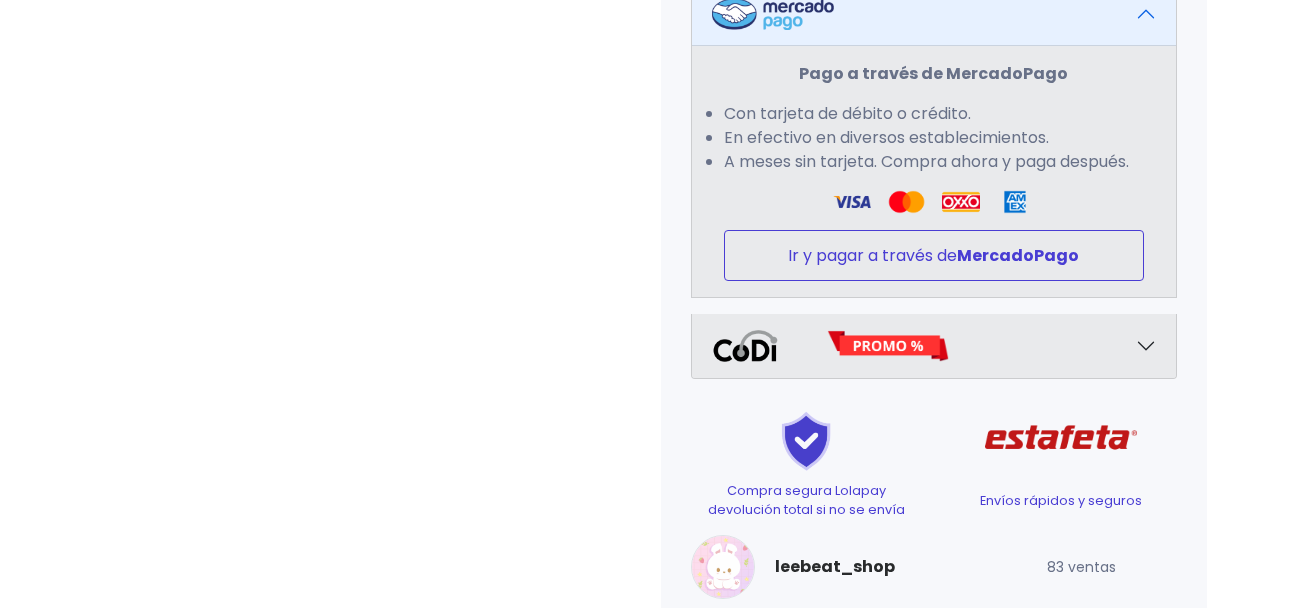 click on "Ir y pagar a través de  MercadoPago" at bounding box center (934, 255) 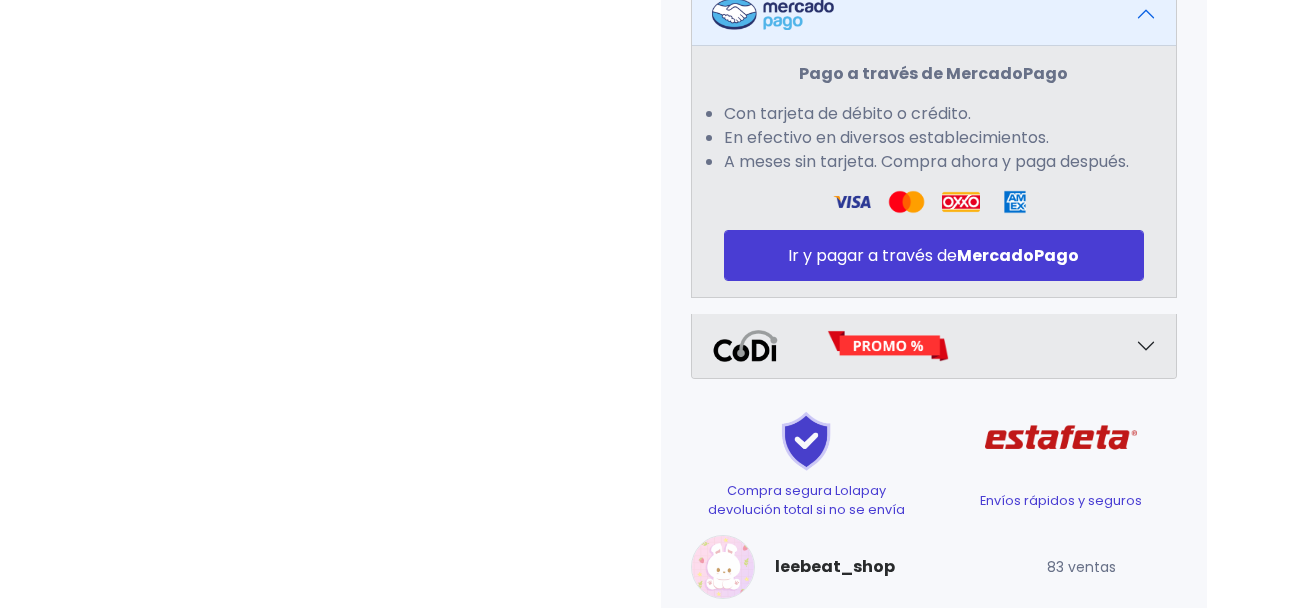 scroll, scrollTop: 726, scrollLeft: 0, axis: vertical 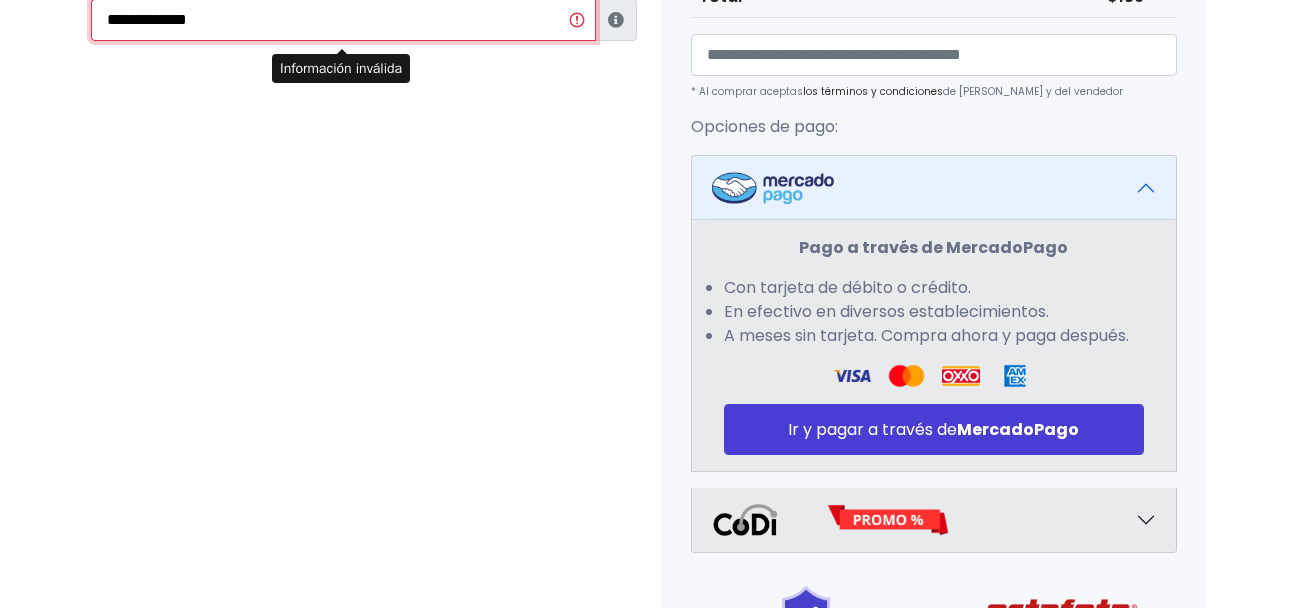 click on "**********" at bounding box center [343, 20] 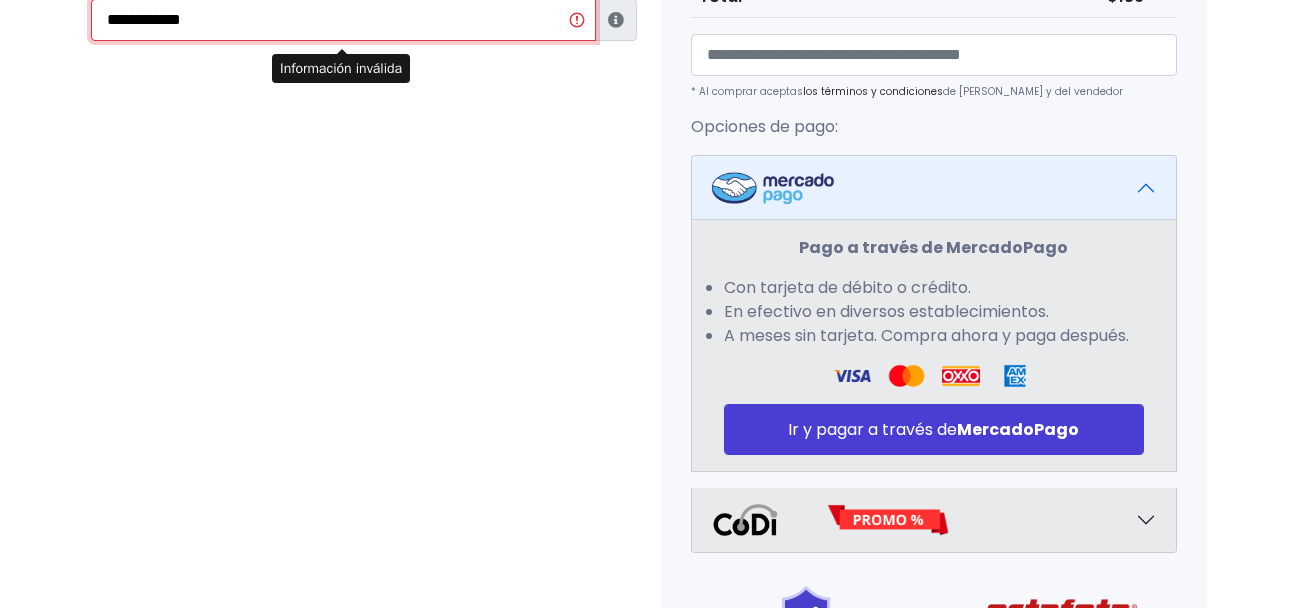 click on "**********" at bounding box center (343, 20) 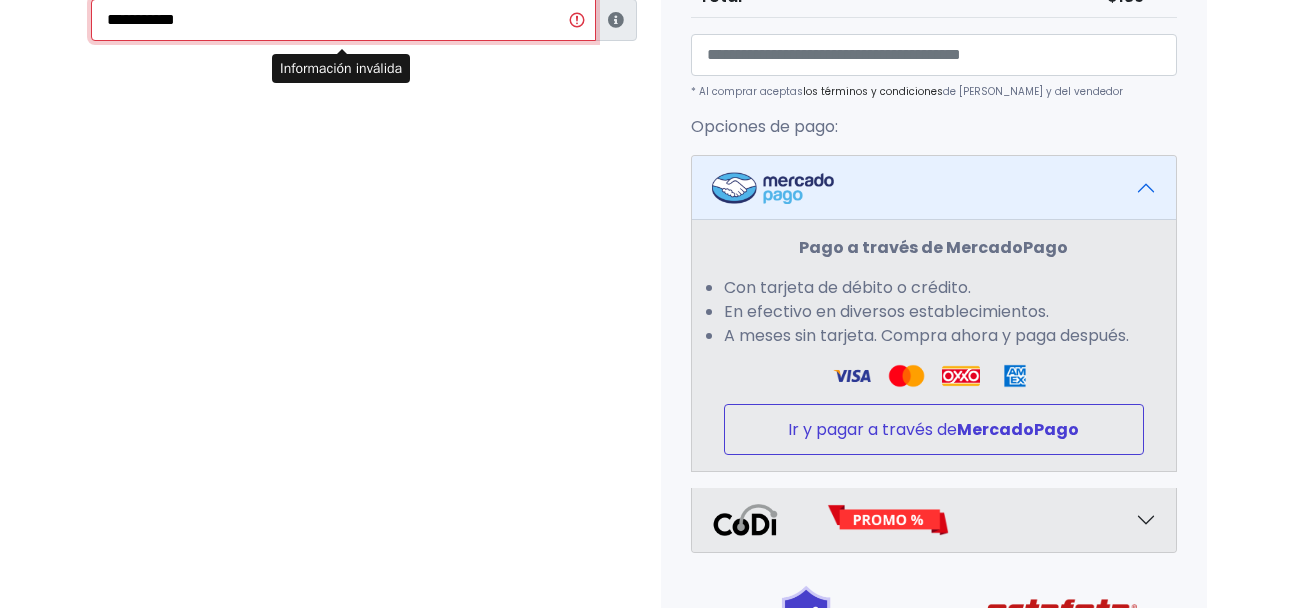 type on "**********" 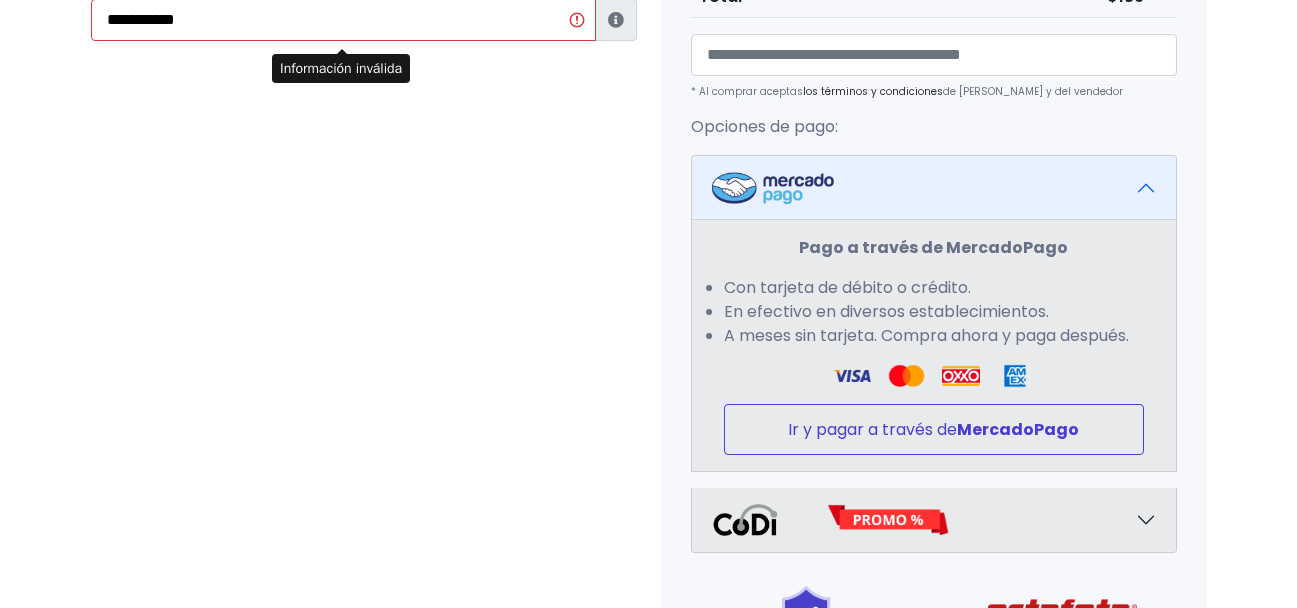 click on "Ir y pagar a través de  MercadoPago" at bounding box center [934, 429] 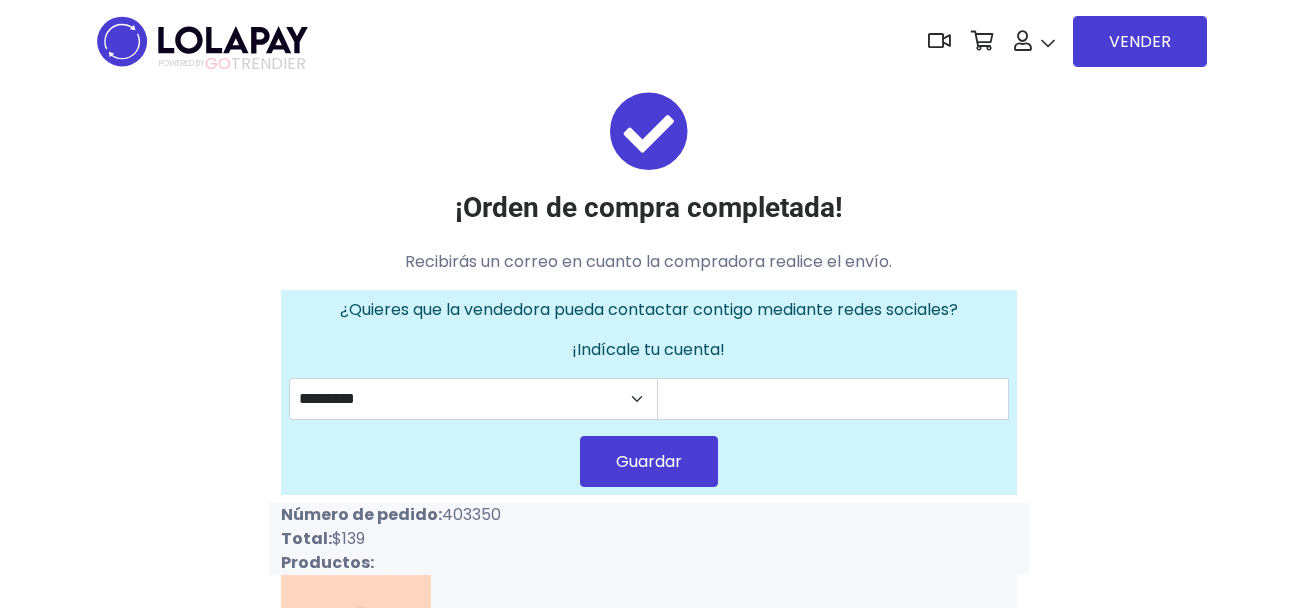 scroll, scrollTop: 0, scrollLeft: 0, axis: both 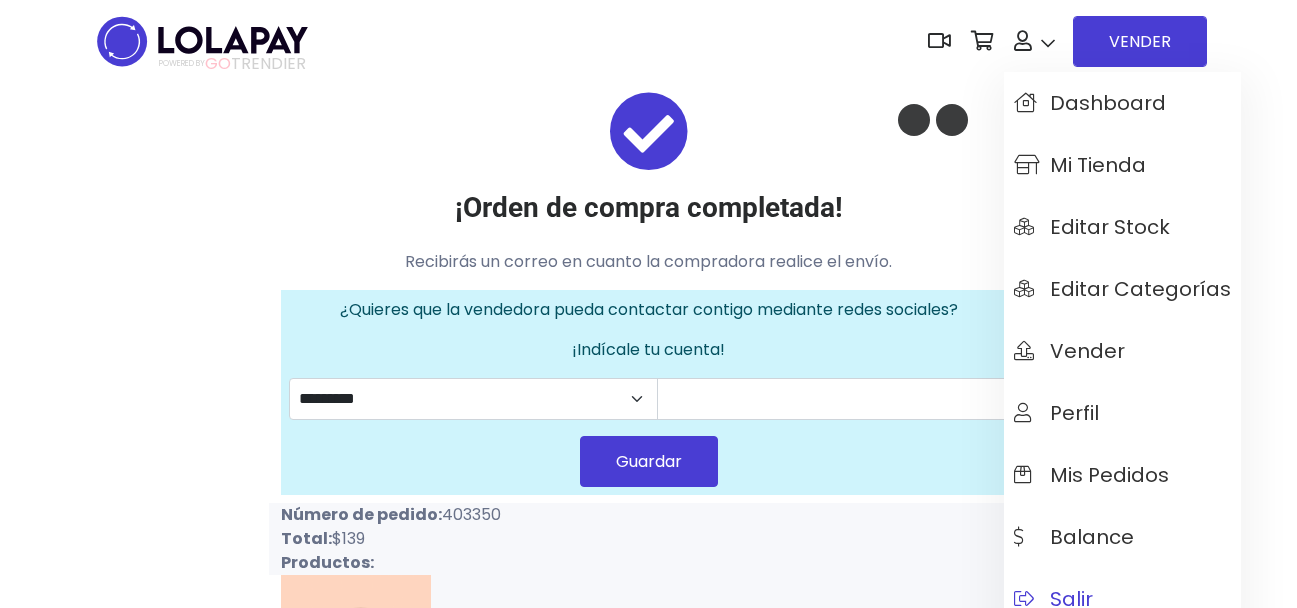 click on "Salir" at bounding box center [1053, 599] 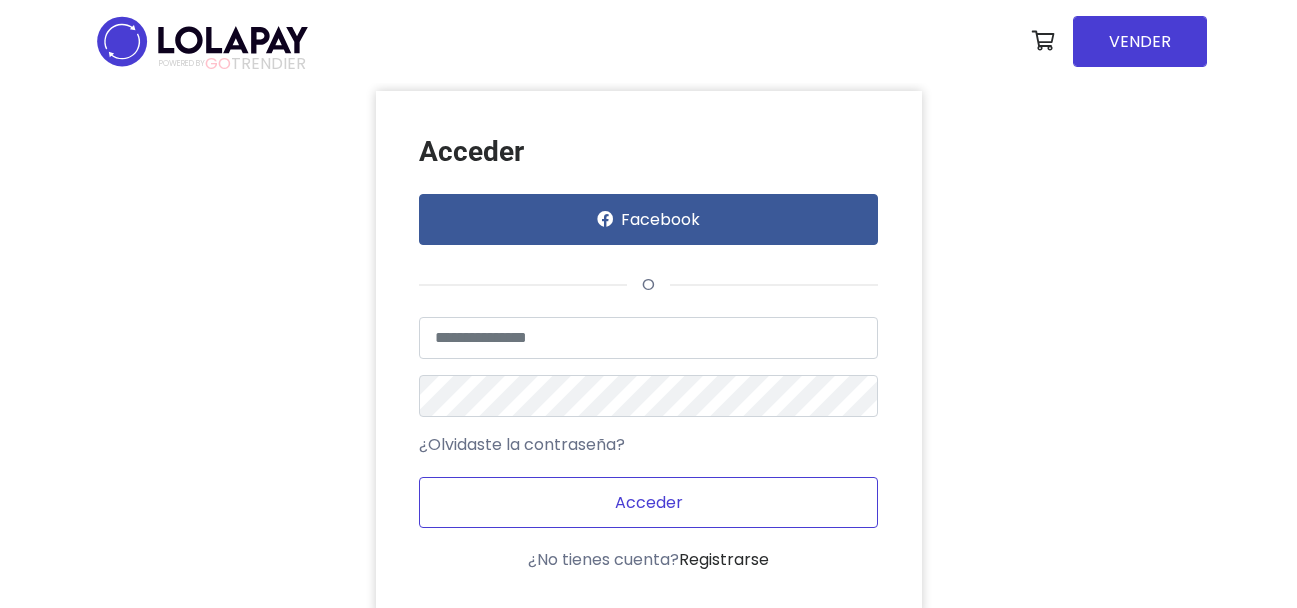 scroll, scrollTop: 0, scrollLeft: 0, axis: both 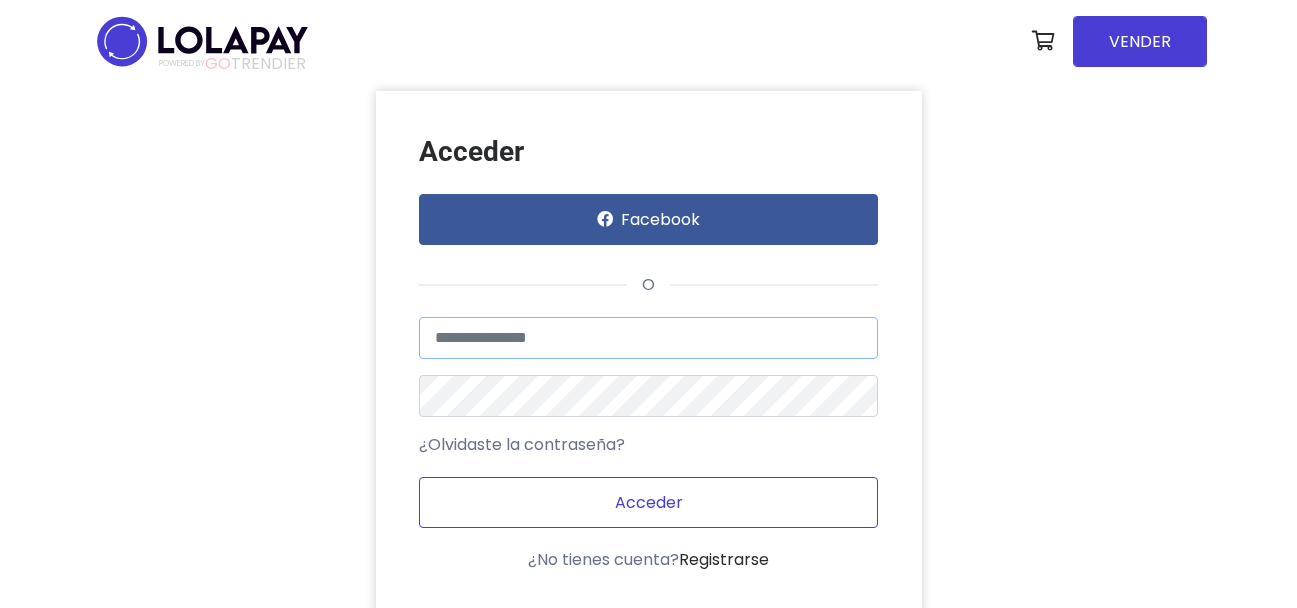 type on "**********" 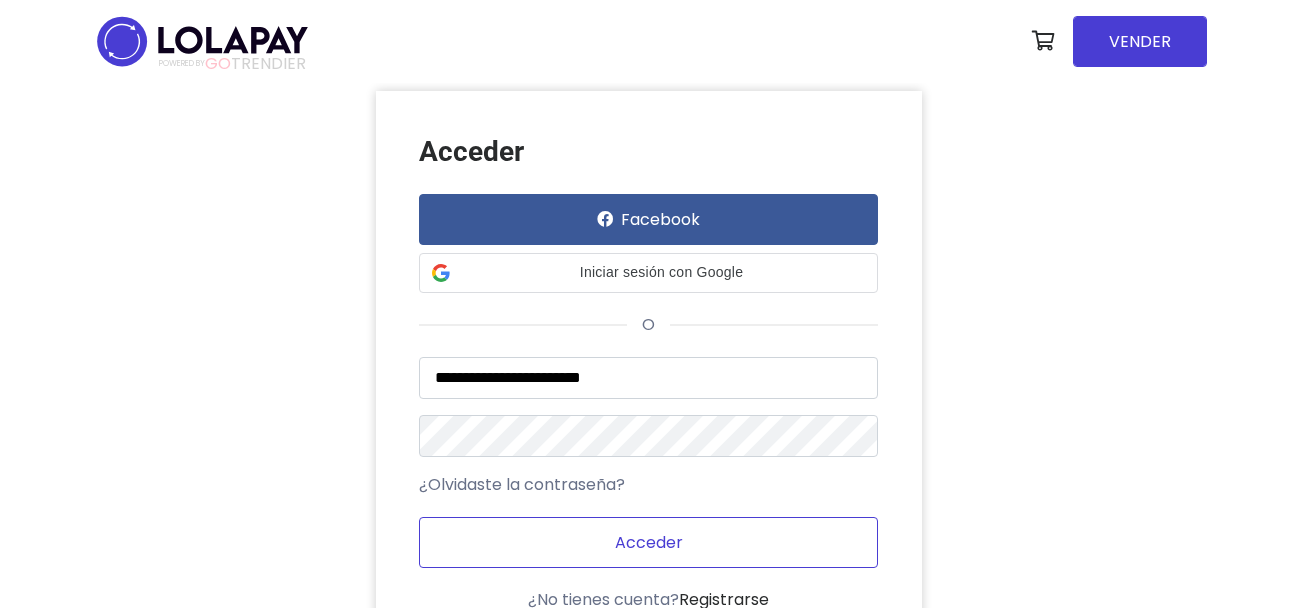 click on "¿Olvidaste la contraseña?" at bounding box center (648, 485) 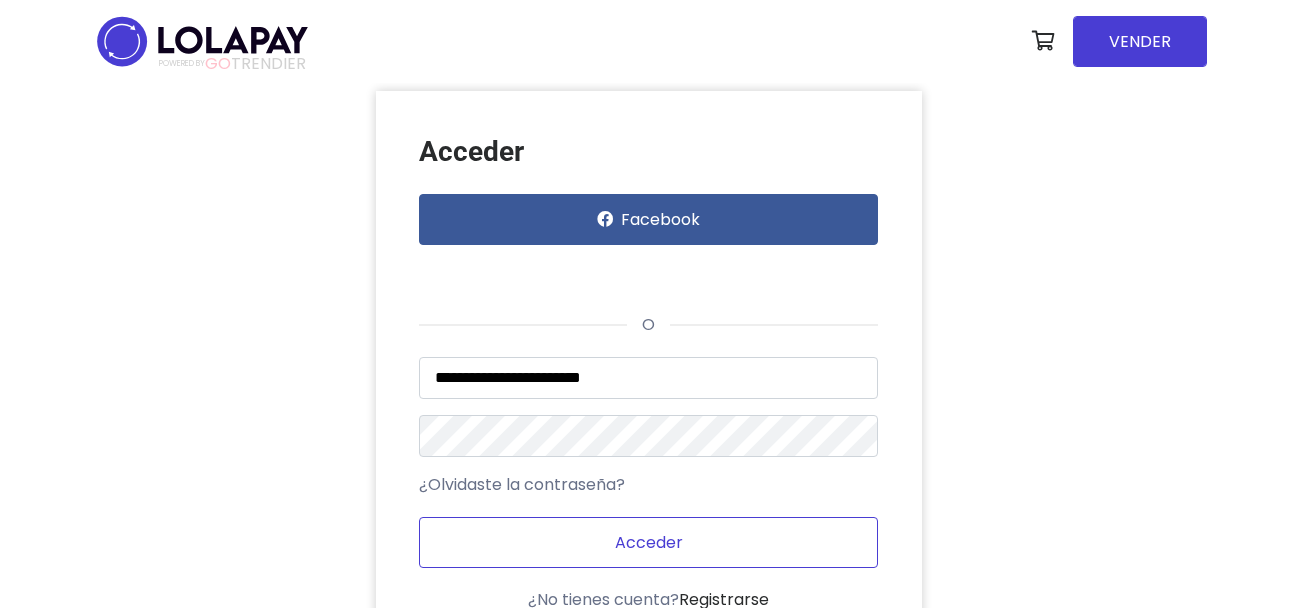 click on "Acceder" at bounding box center [648, 542] 